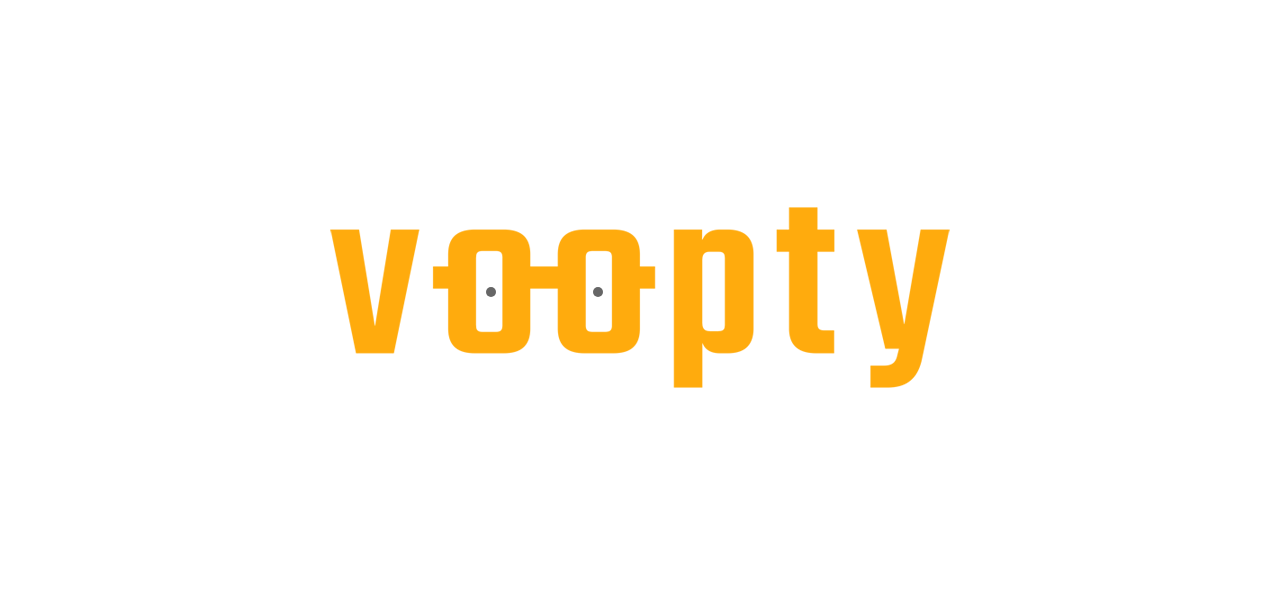 scroll, scrollTop: 0, scrollLeft: 0, axis: both 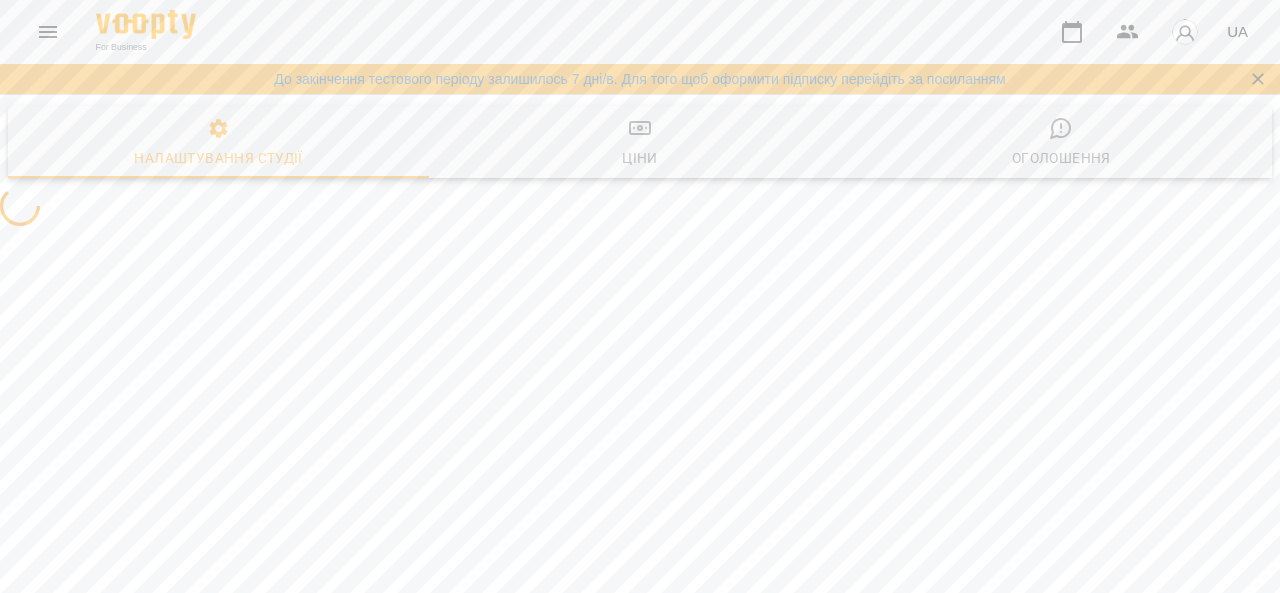 select on "**" 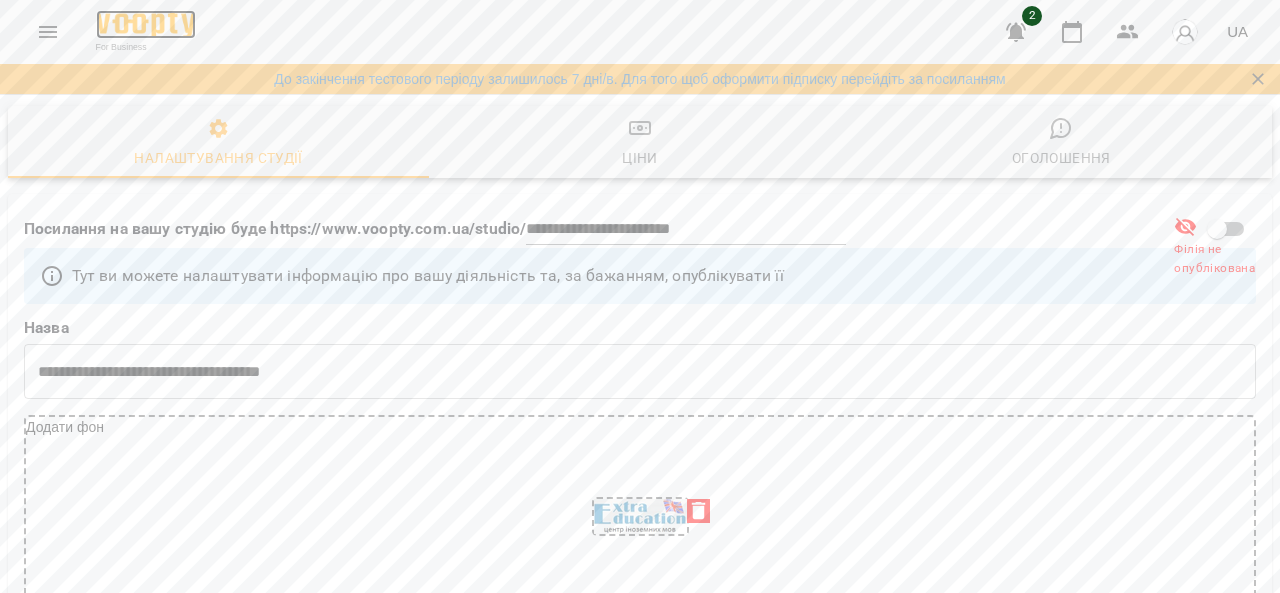 click at bounding box center [146, 24] 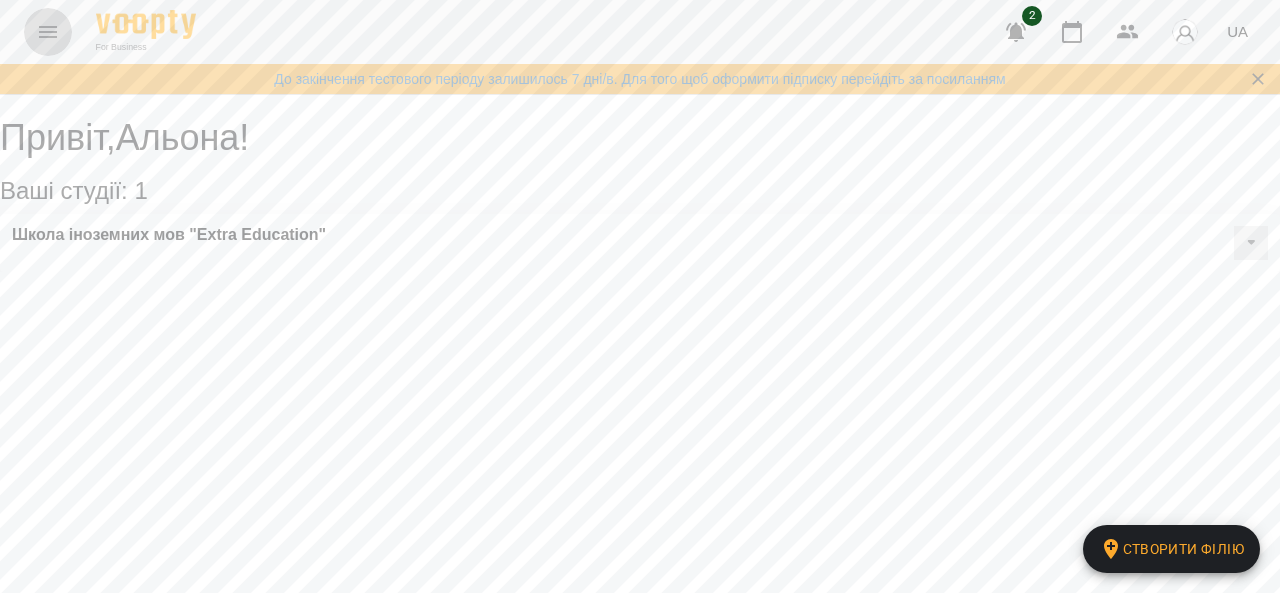 click 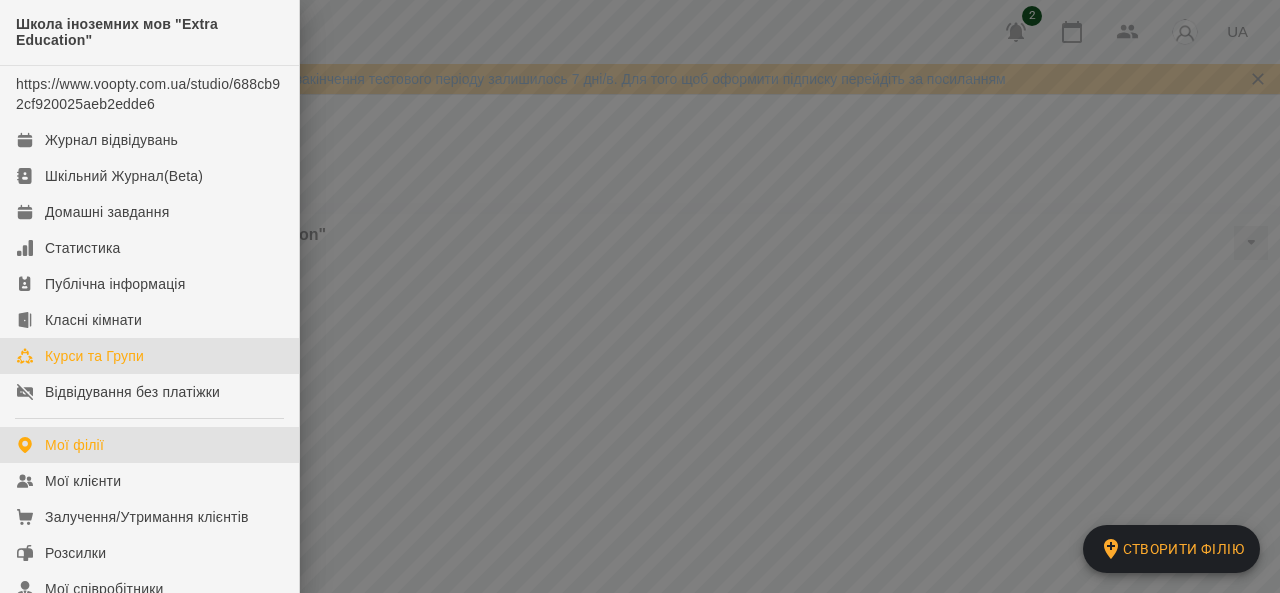 click on "Курси та Групи" at bounding box center (94, 356) 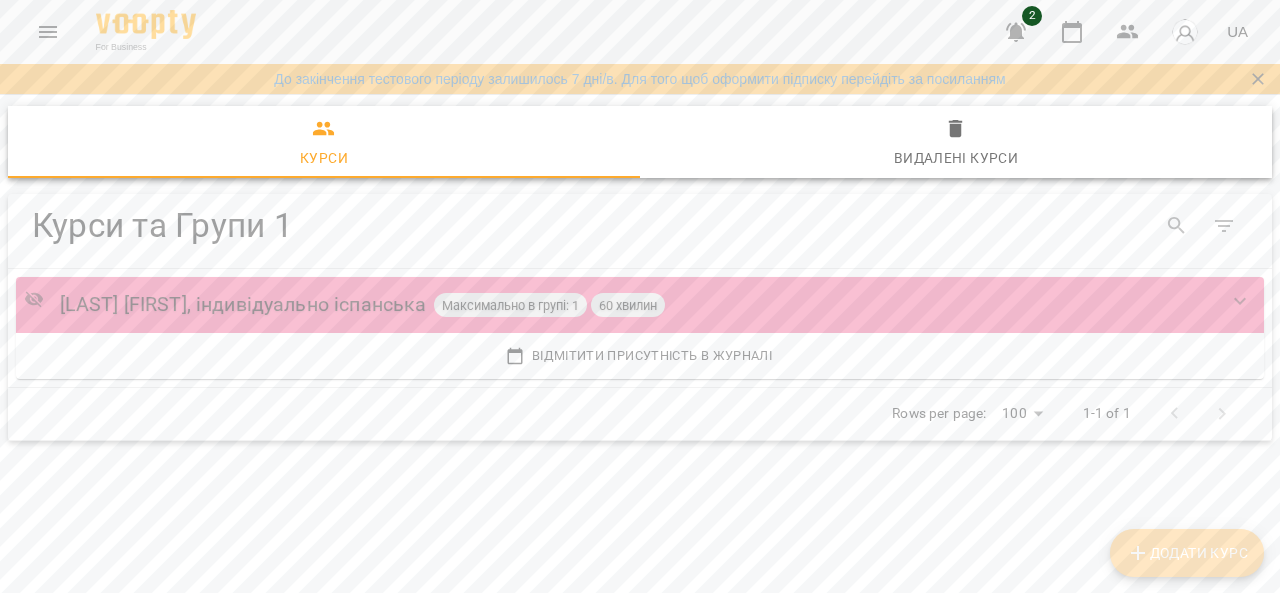 click on "Додати Курс" at bounding box center (1187, 553) 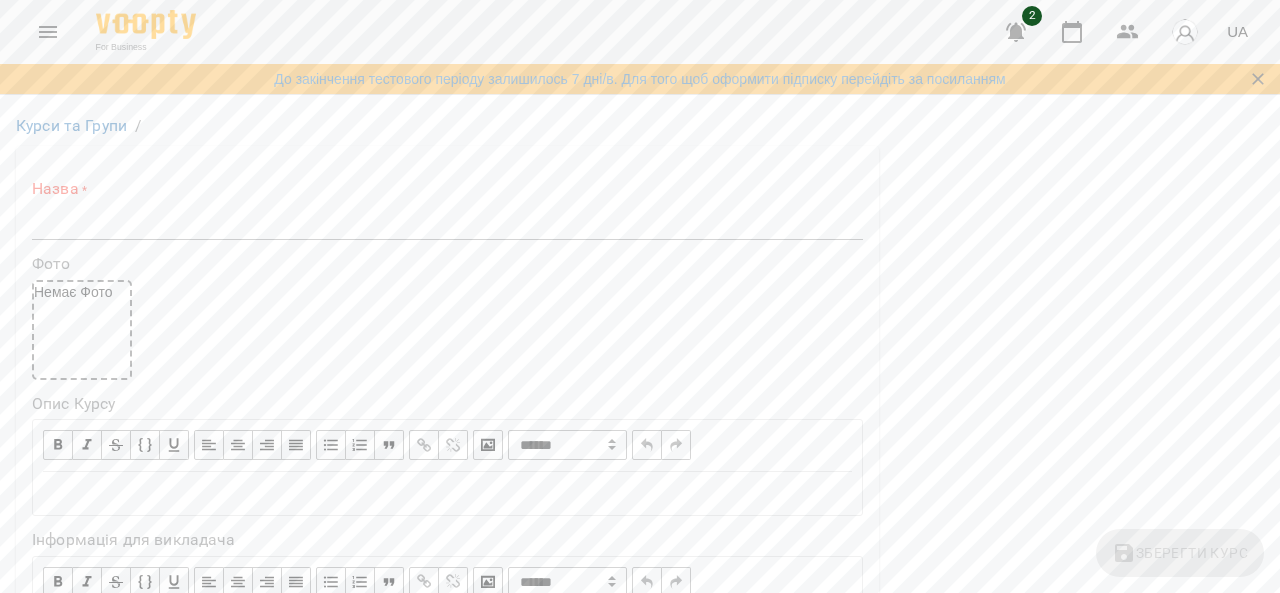 scroll, scrollTop: 600, scrollLeft: 0, axis: vertical 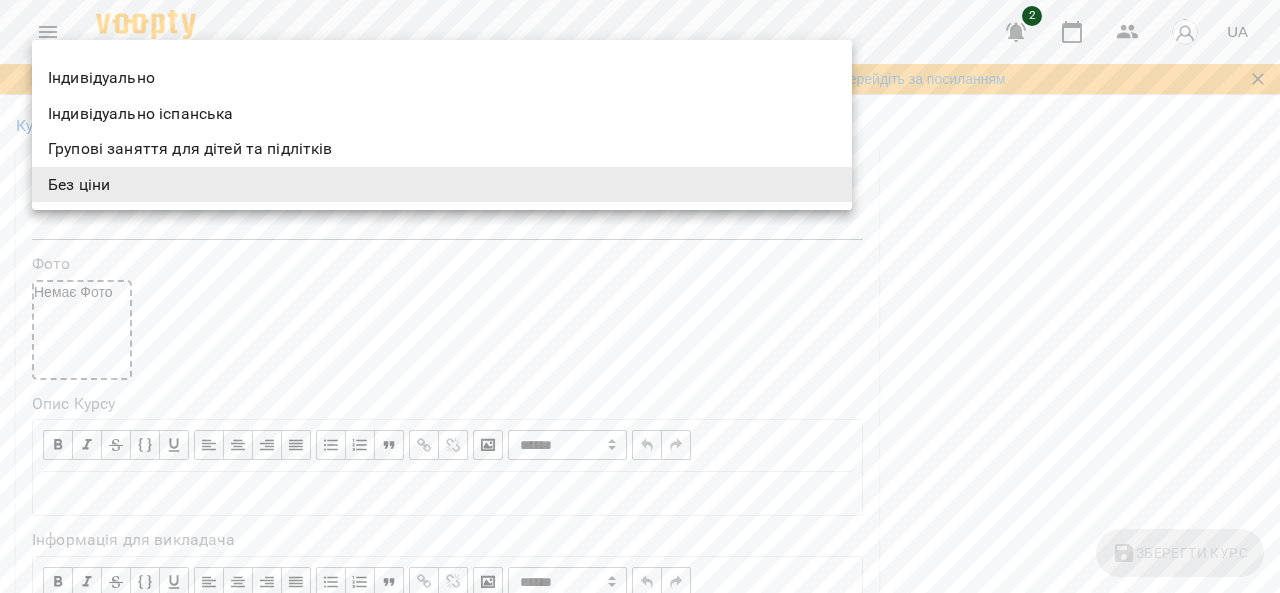 click at bounding box center [640, 296] 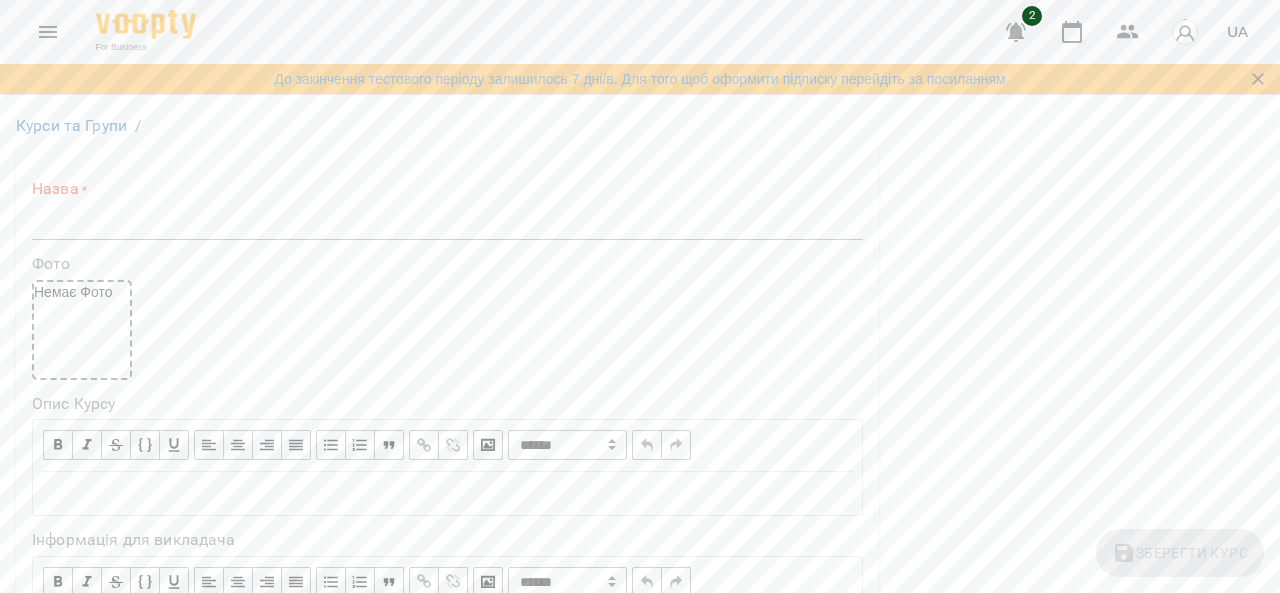 click on "**********" at bounding box center (640, 1128) 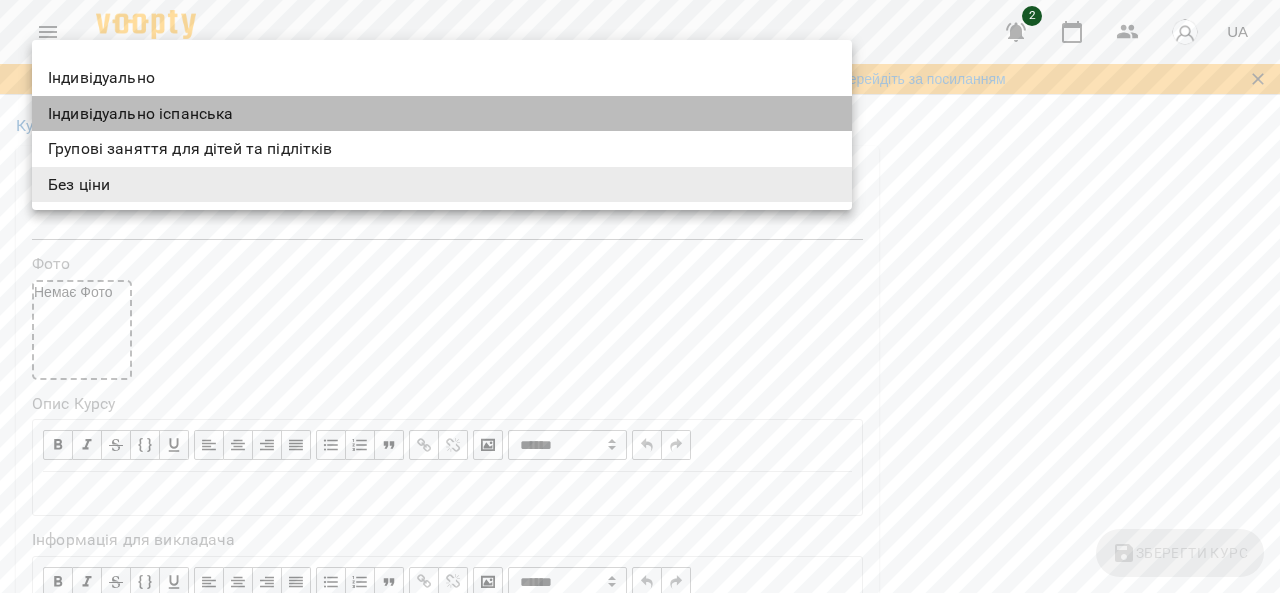 drag, startPoint x: 92, startPoint y: 122, endPoint x: 494, endPoint y: 329, distance: 452.1648 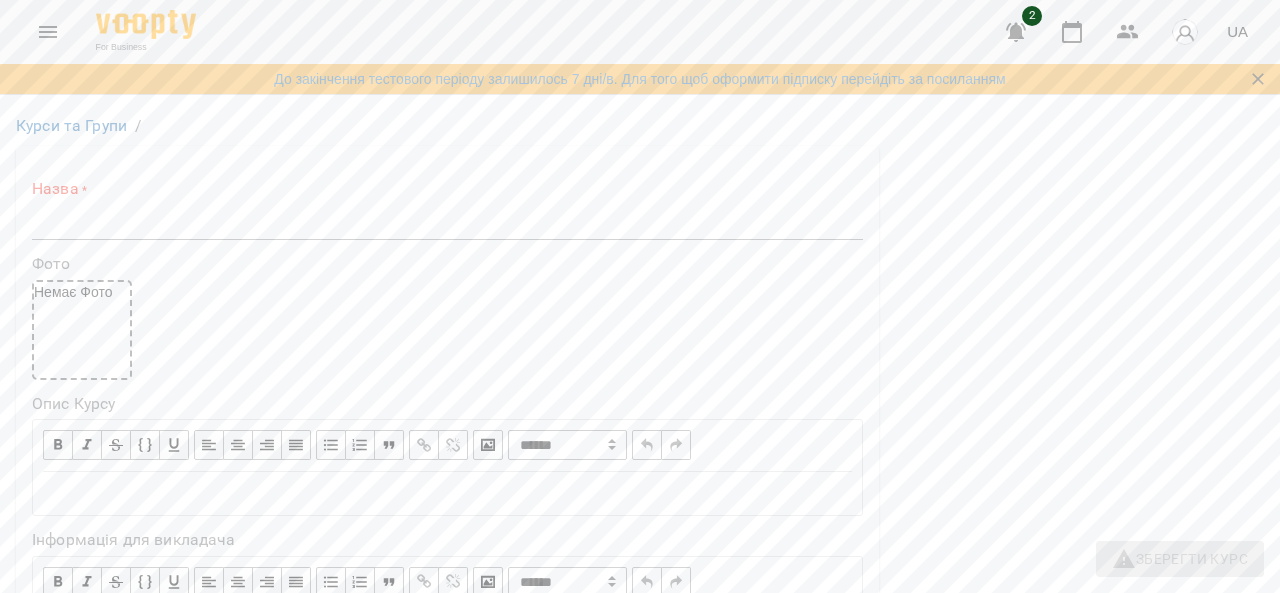 scroll, scrollTop: 700, scrollLeft: 0, axis: vertical 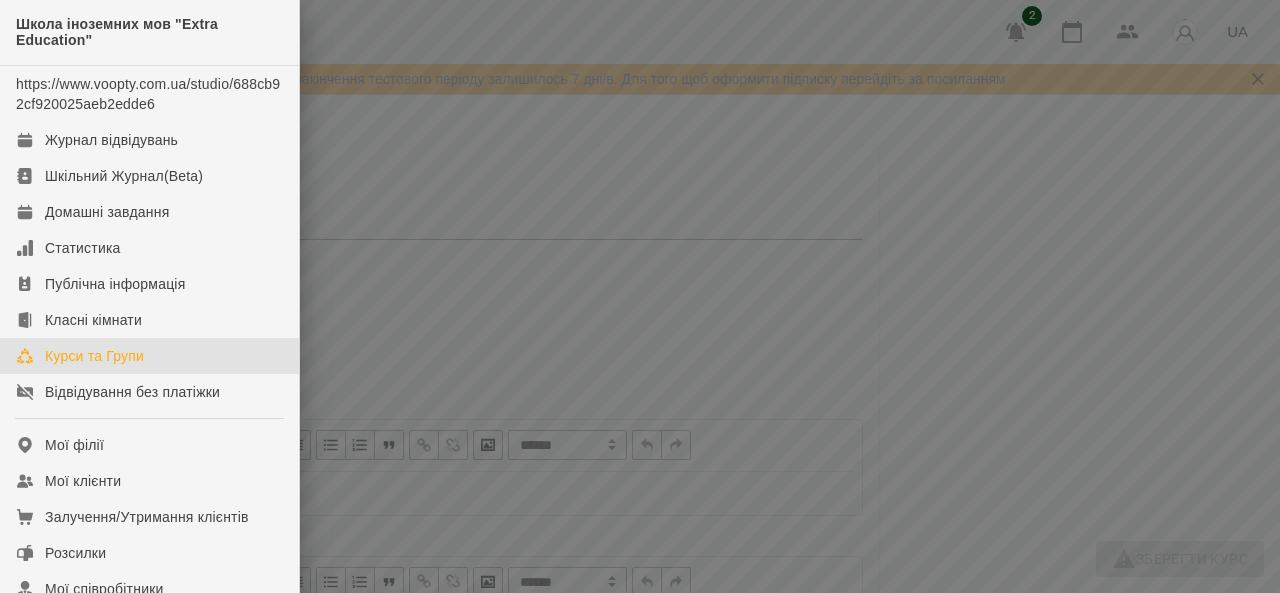 click on "Курси та Групи" at bounding box center [94, 356] 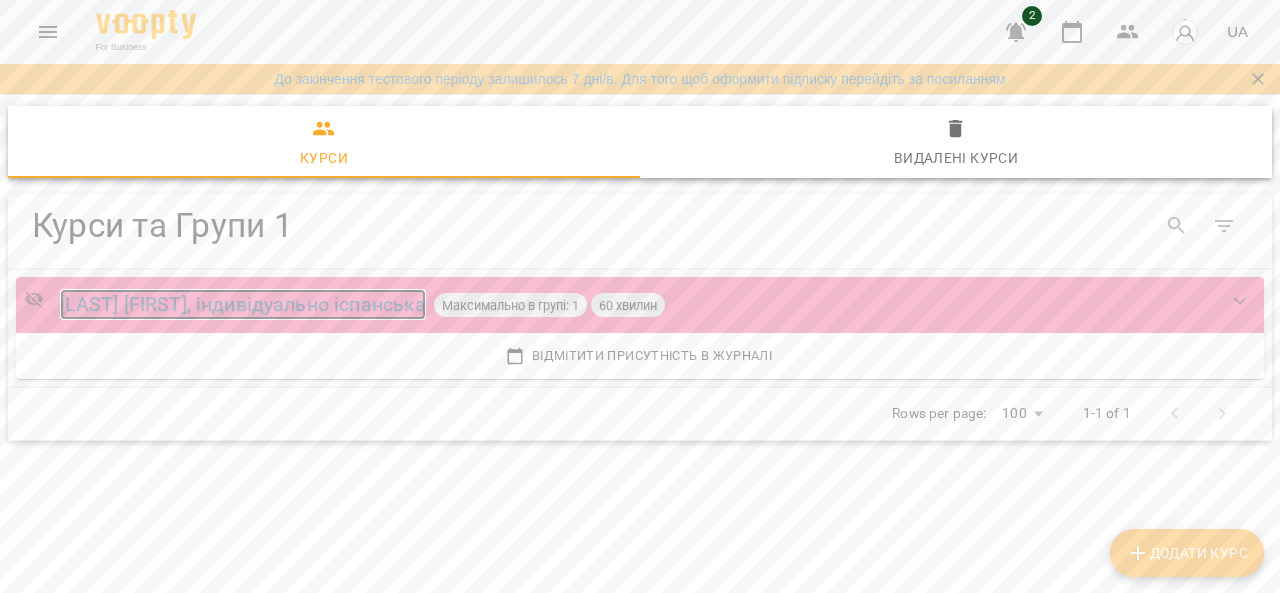 click on "[LAST] [FIRST], індивідуально іспанська" at bounding box center (243, 304) 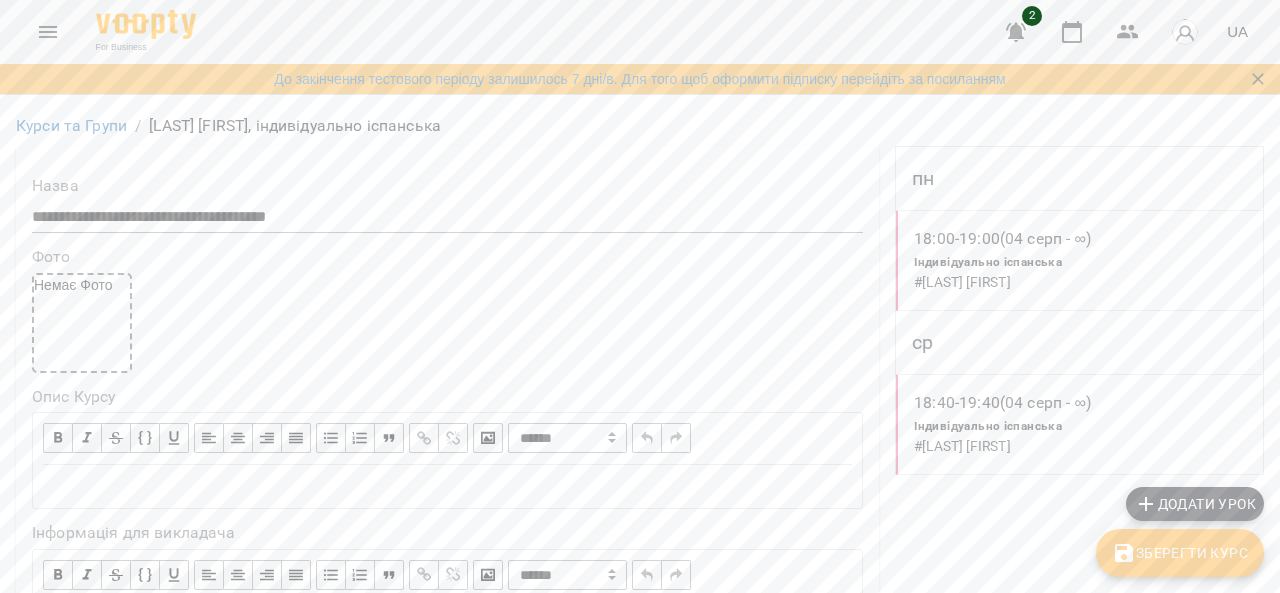 scroll, scrollTop: 0, scrollLeft: 0, axis: both 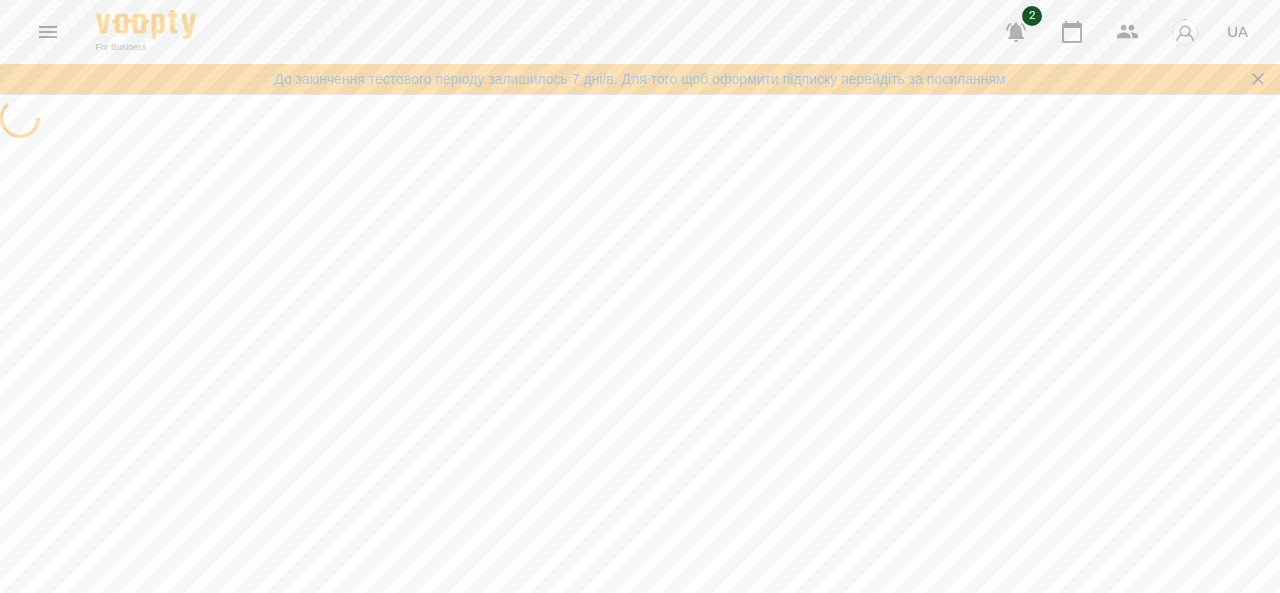 select on "**********" 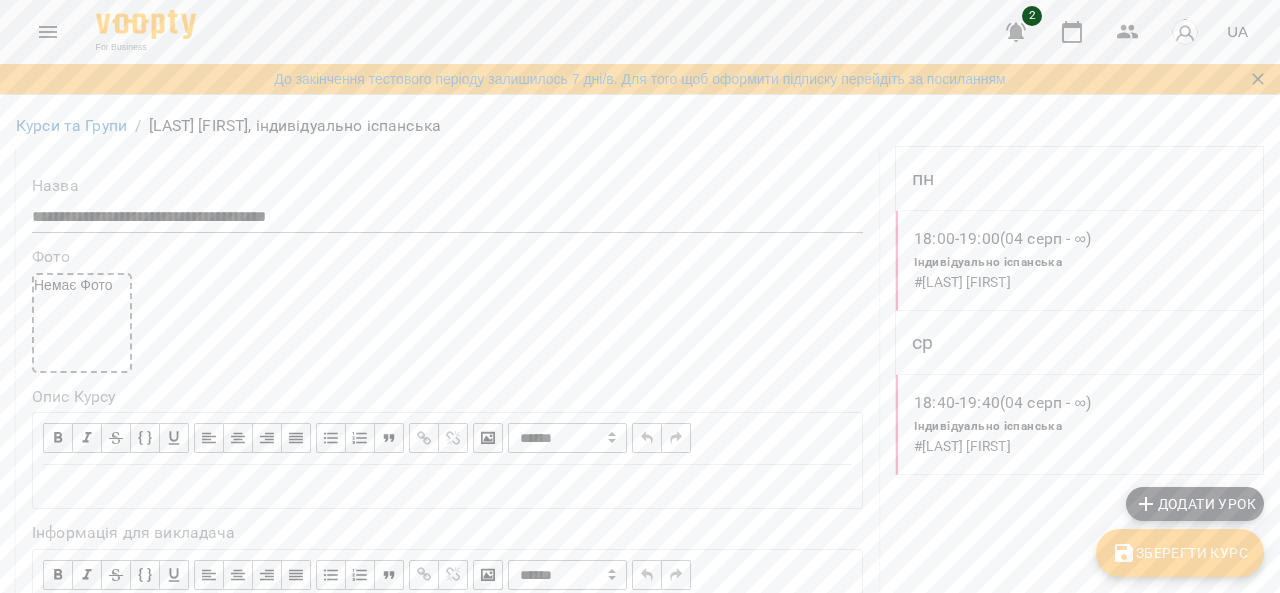 click on "[TIME]  -  [TIME] ([DATE] - ∞)" at bounding box center (1002, 403) 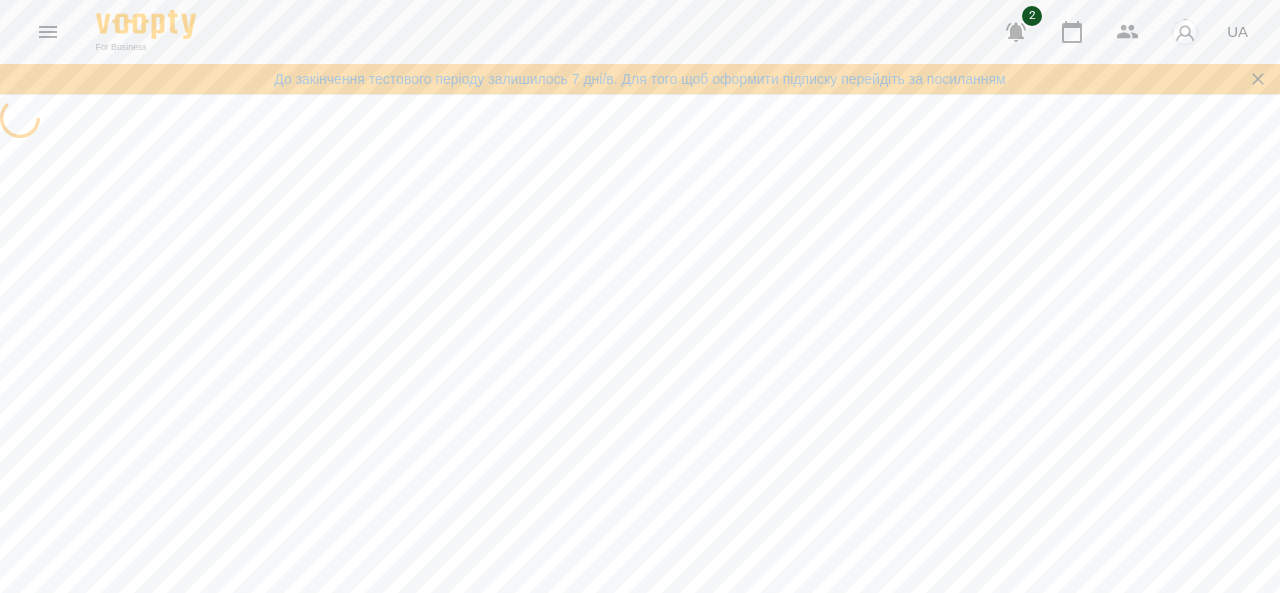 select on "*" 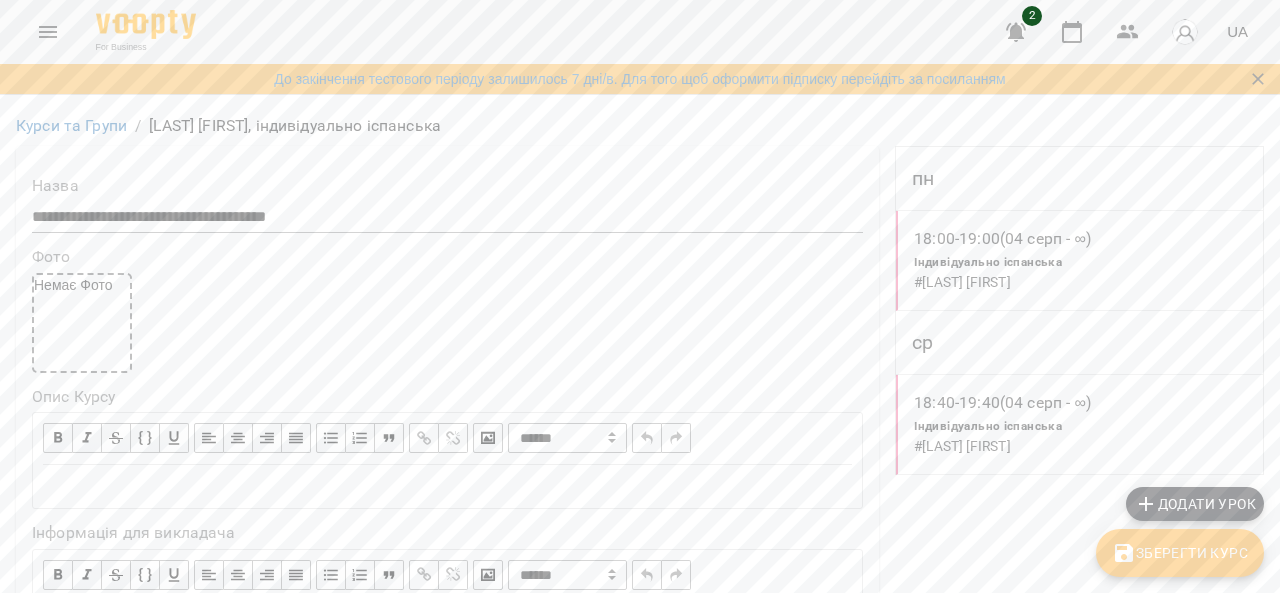 click on "Індивідуально іспанська # [LAST] [FIRST]" at bounding box center (988, 272) 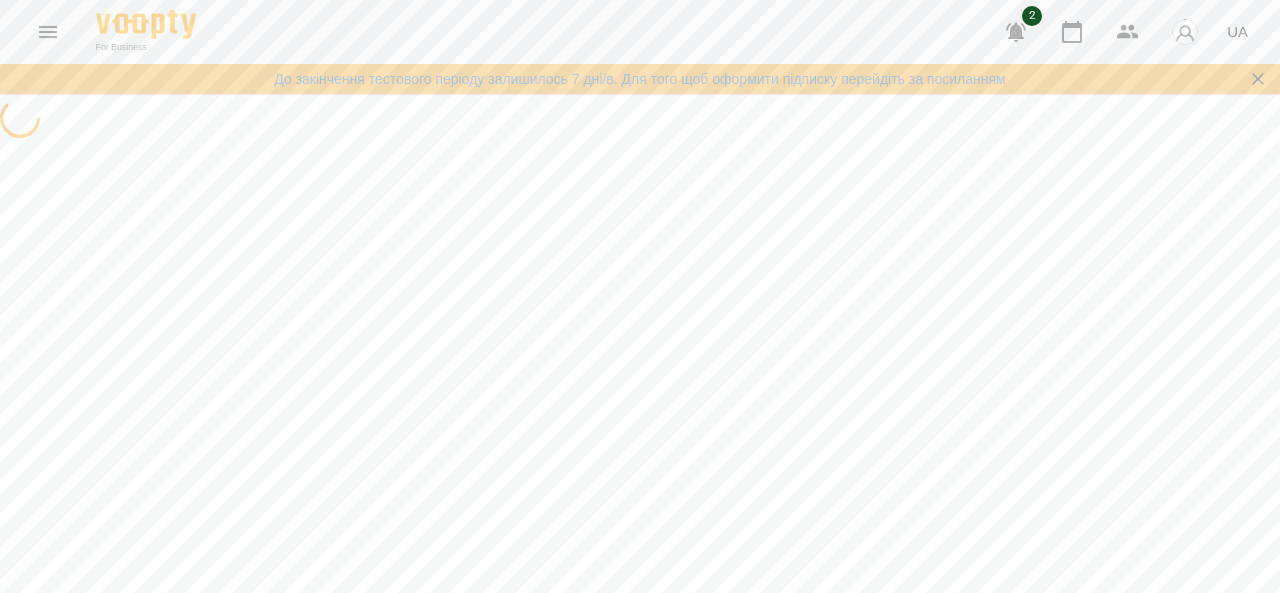 select on "*" 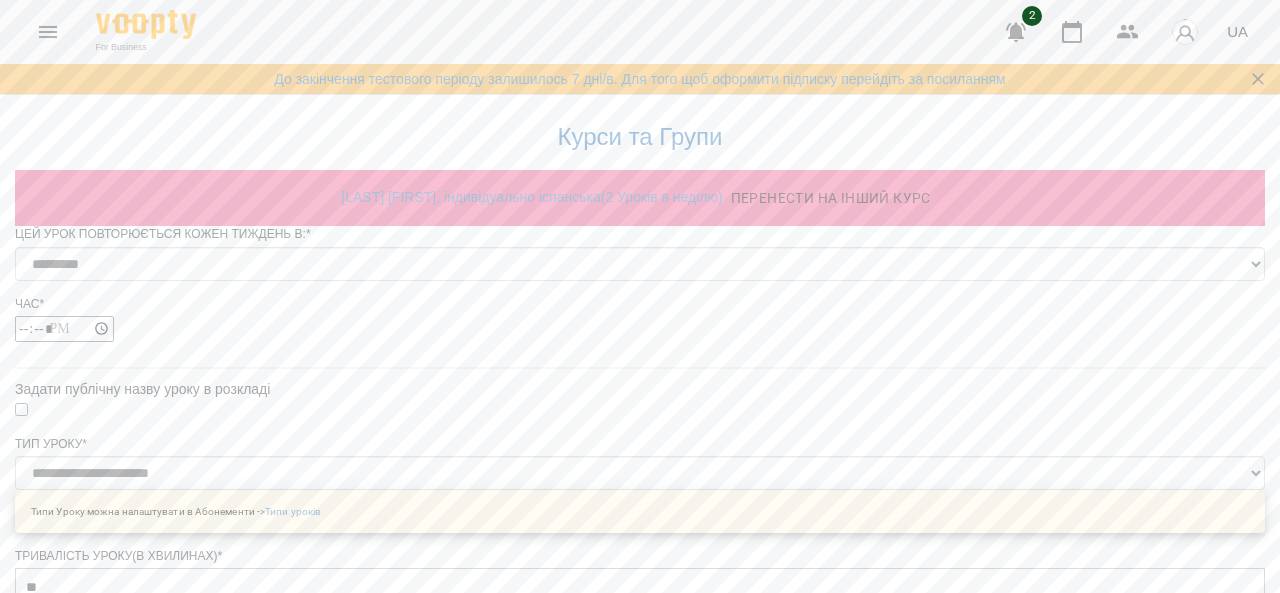 scroll, scrollTop: 0, scrollLeft: 0, axis: both 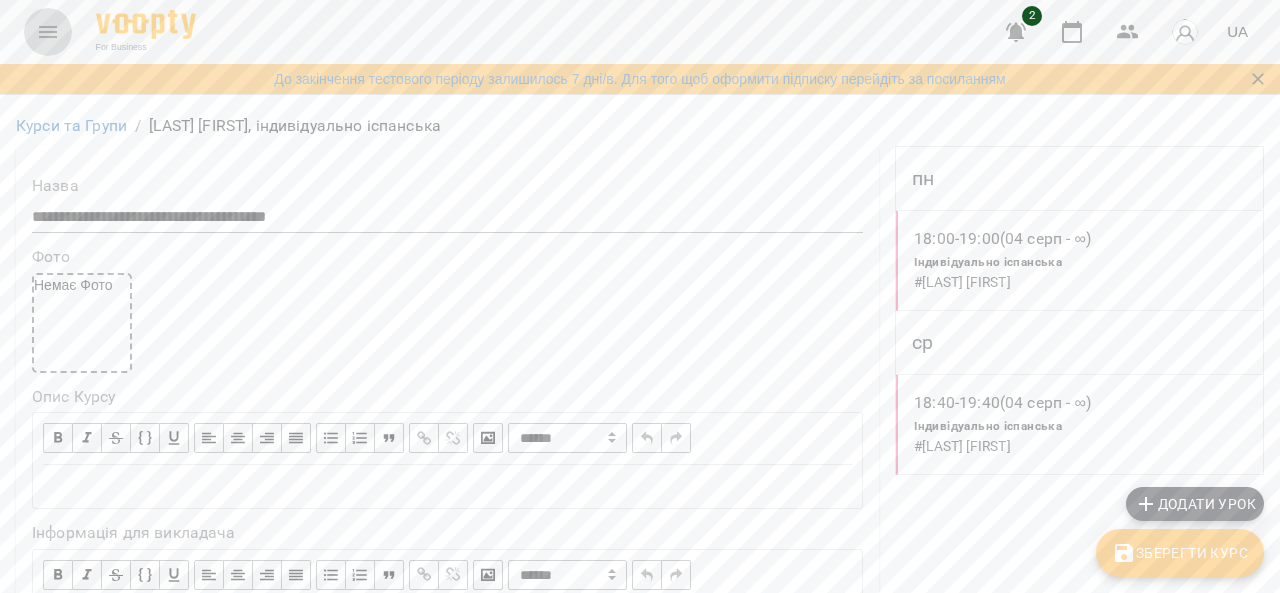 click 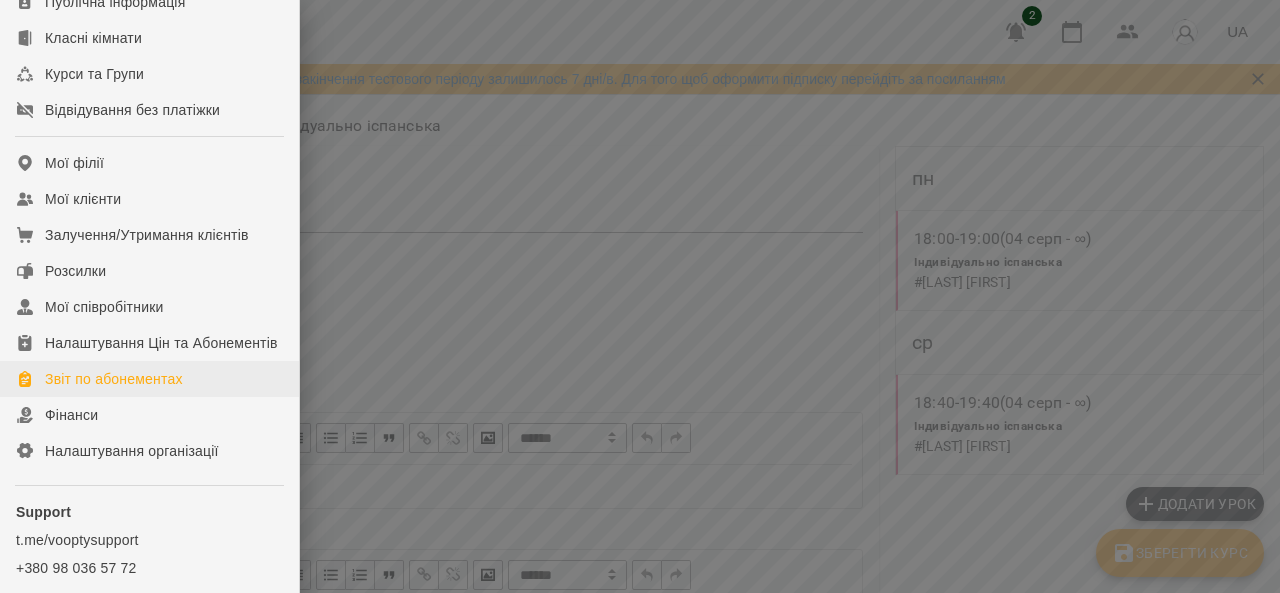 scroll, scrollTop: 300, scrollLeft: 0, axis: vertical 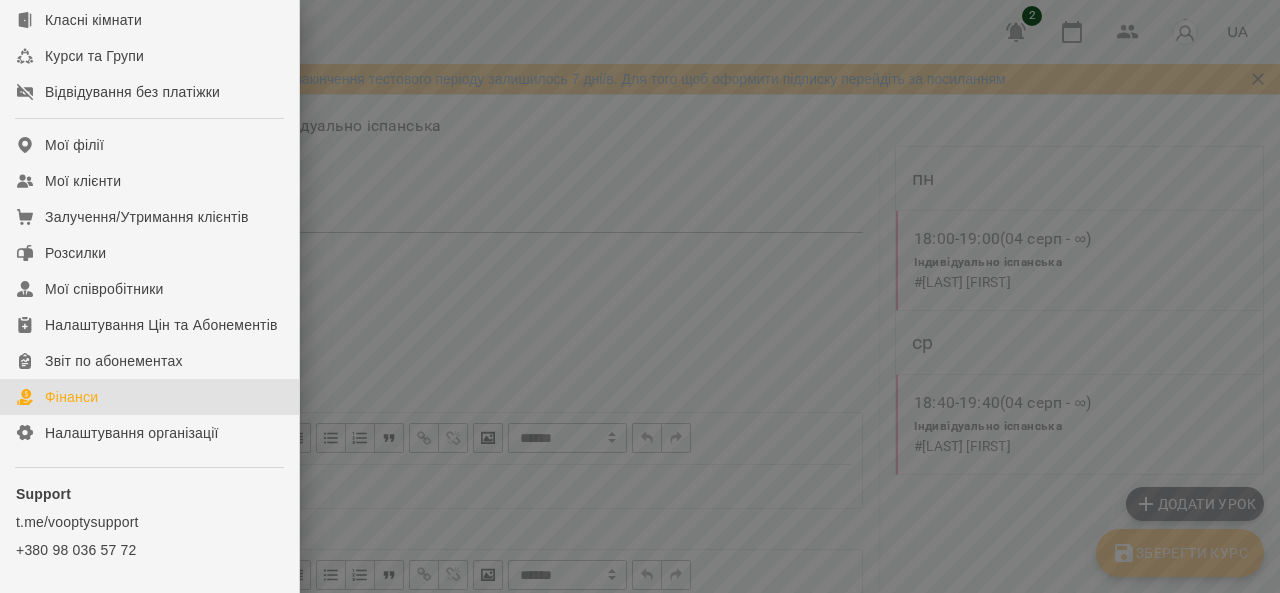 click on "Фінанси" at bounding box center [71, 397] 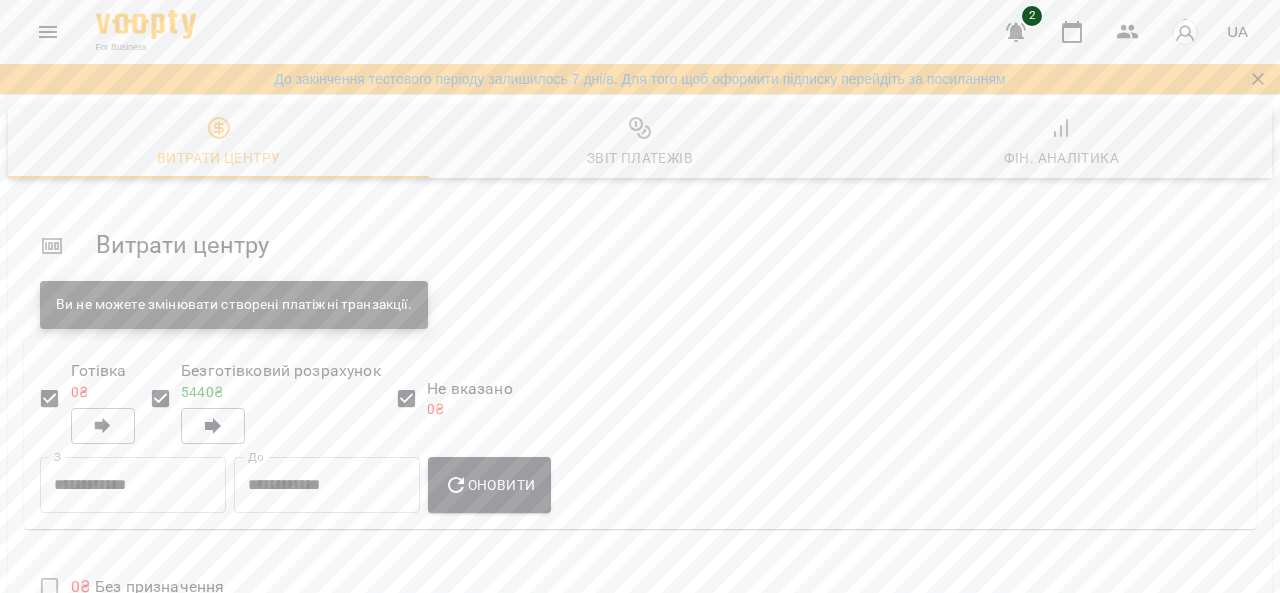 scroll, scrollTop: 100, scrollLeft: 0, axis: vertical 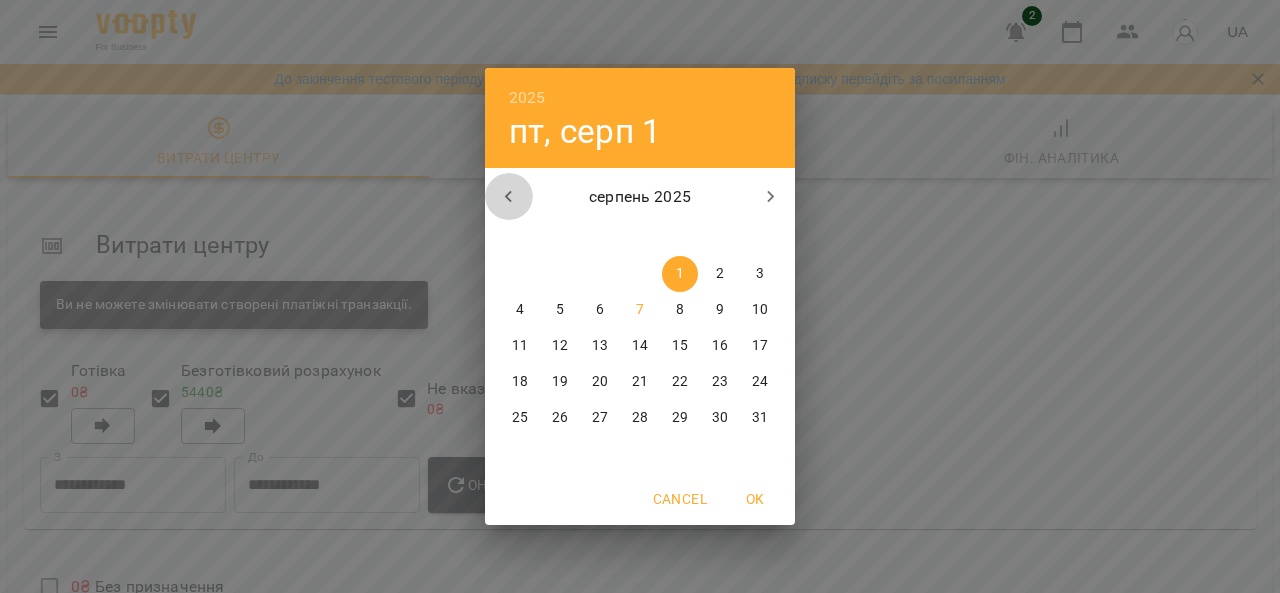 click 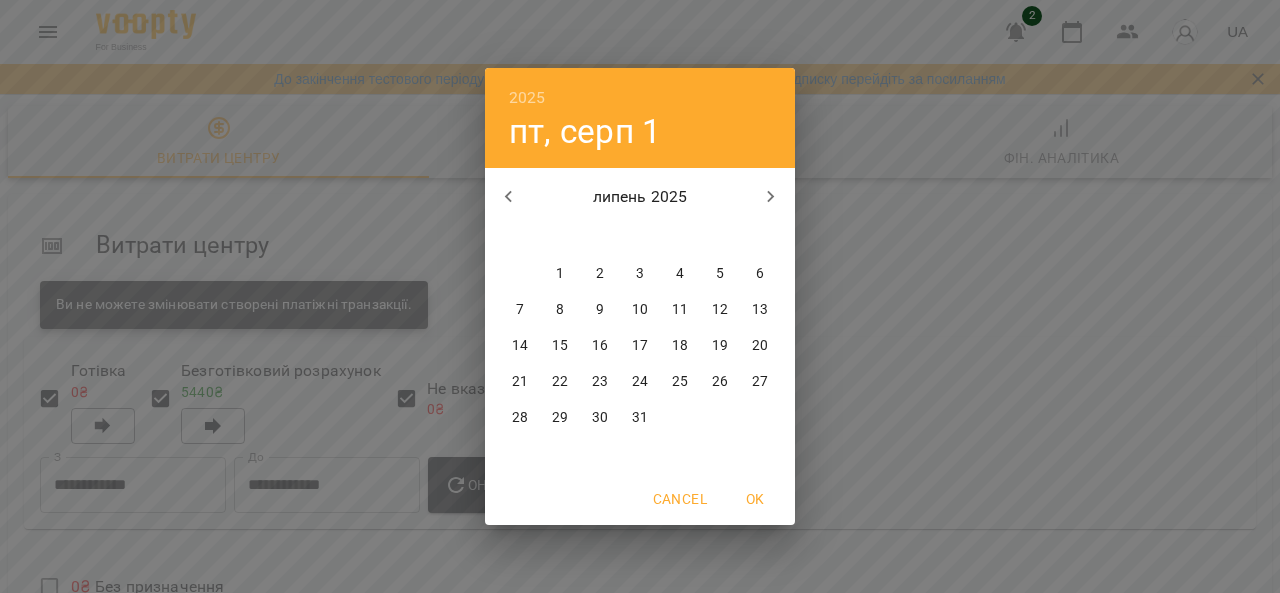 click on "23" at bounding box center [600, 382] 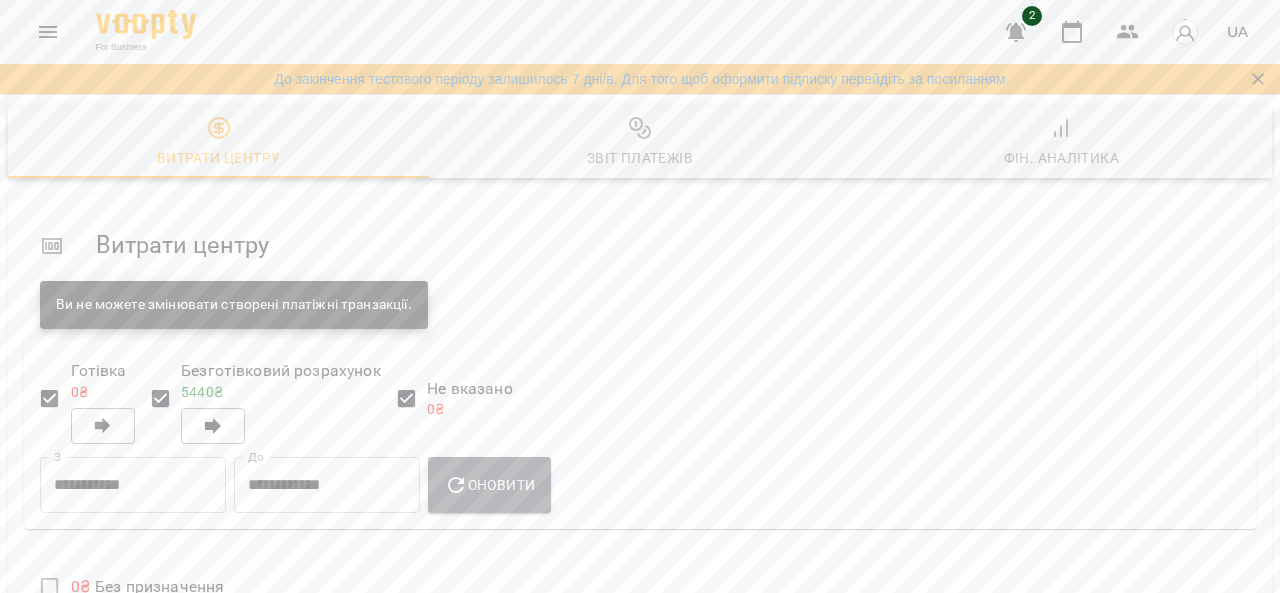 click on "Оновити" at bounding box center (489, 485) 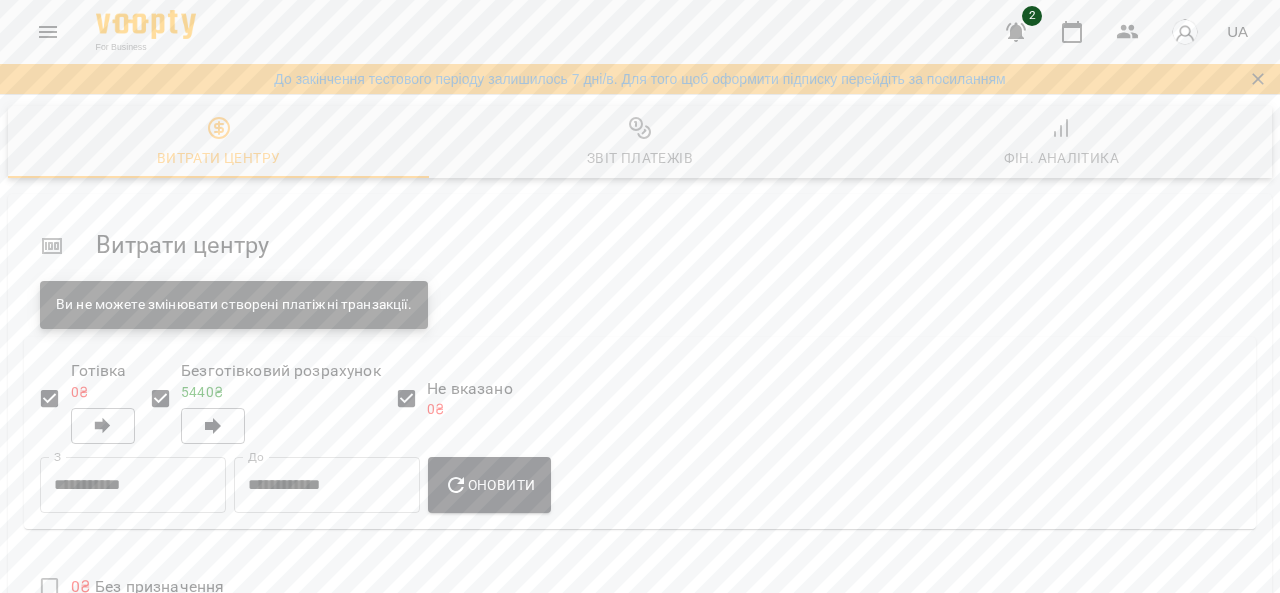 scroll, scrollTop: 0, scrollLeft: 0, axis: both 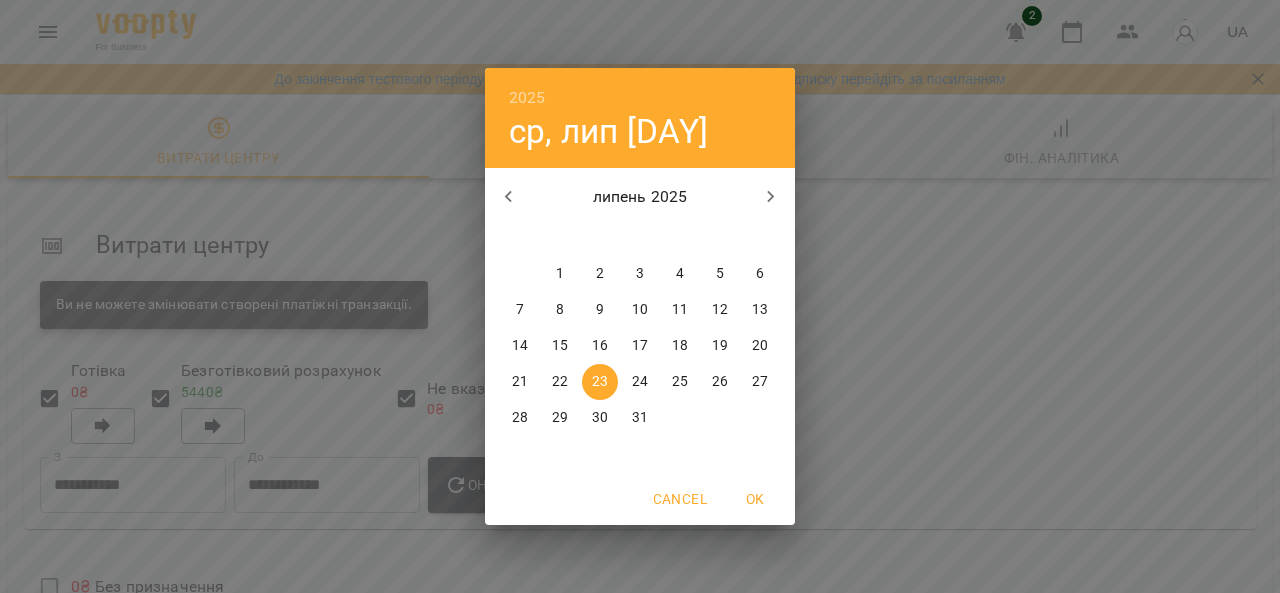 click on "[YEAR] ср, лип [DAY] липень [YEAR] пн вт ср чт пт сб нд 30 1 2 3 4 5 6 7 8 9 10 11 12 13 14 15 16 17 18 19 20 21 22 23 24 25 26 27 28 29 30 31 1 2 3 Cancel OK" at bounding box center [640, 296] 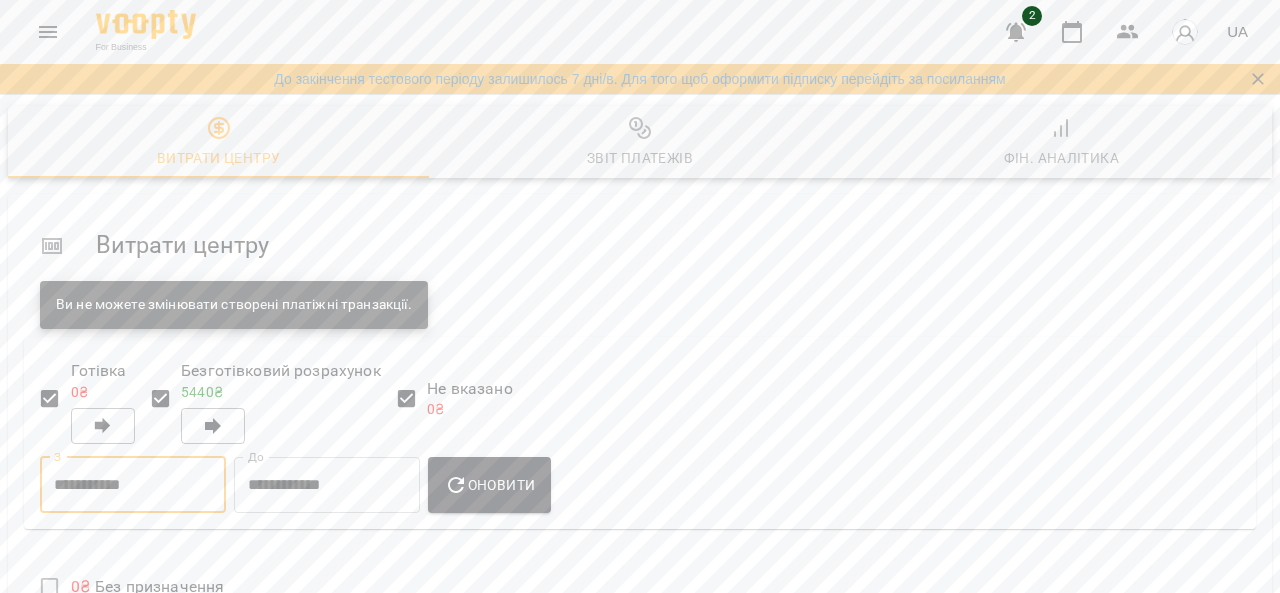 click on "**********" at bounding box center [327, 485] 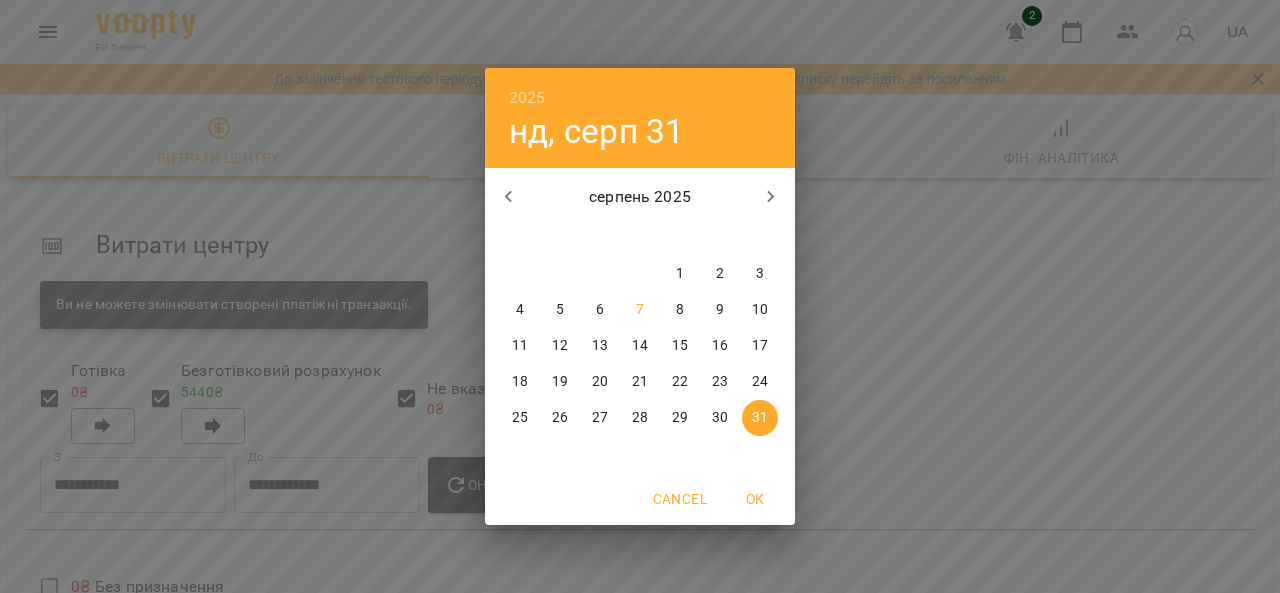 click 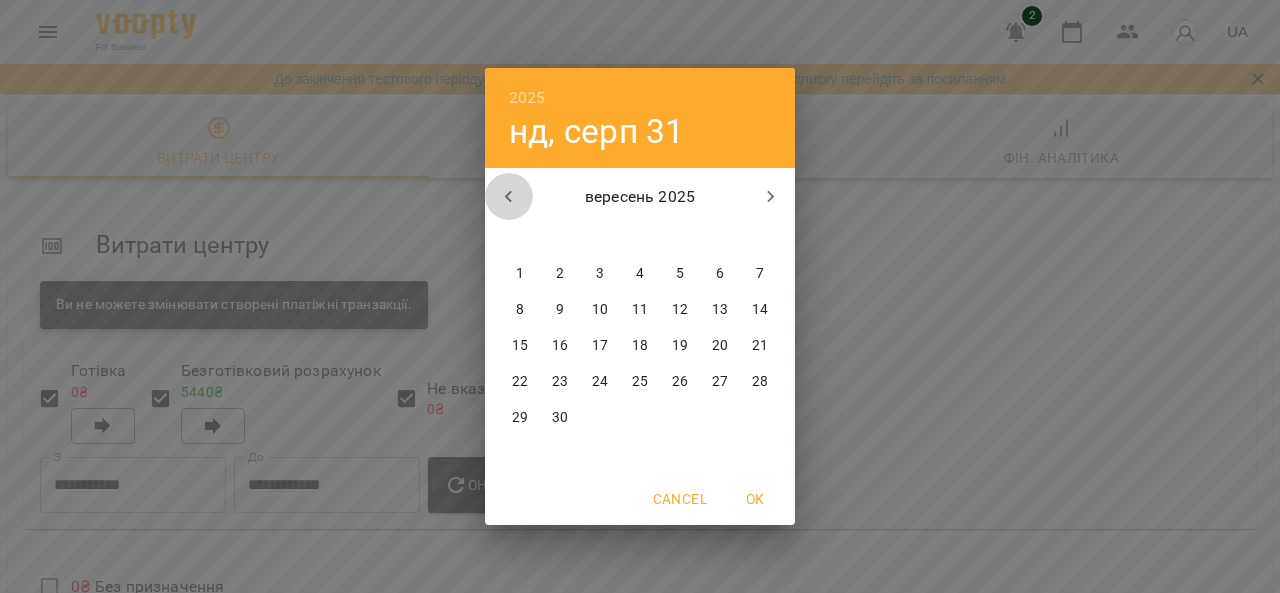 click 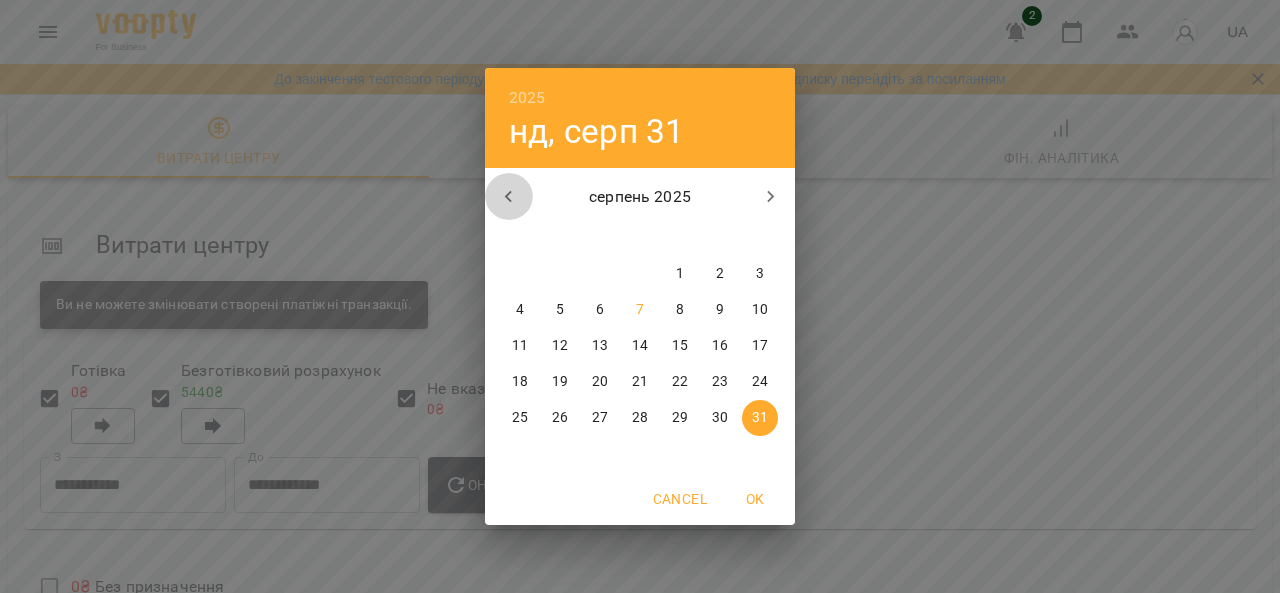click 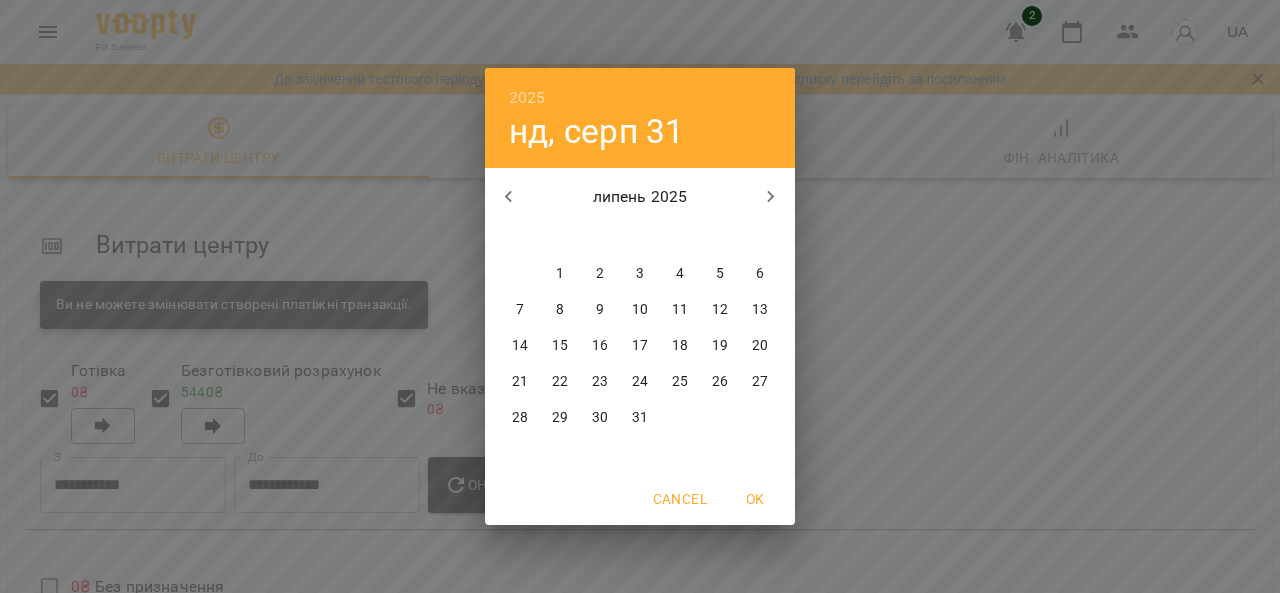 click on "2025 нд, серп 31 липень 2025 пн вт ср чт пт сб нд 30 1 2 3 4 5 6 7 8 9 10 11 12 13 14 15 16 17 18 19 20 21 22 23 24 25 26 27 28 29 30 31 1 2 3 Cancel OK" at bounding box center (640, 296) 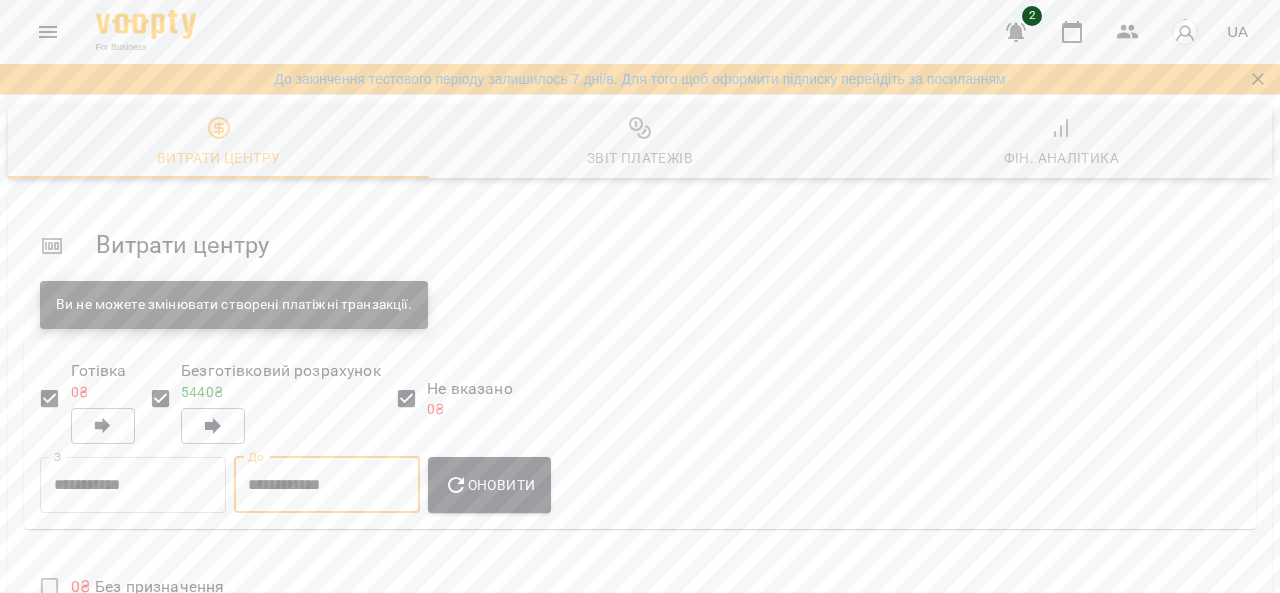 click on "**********" at bounding box center [133, 485] 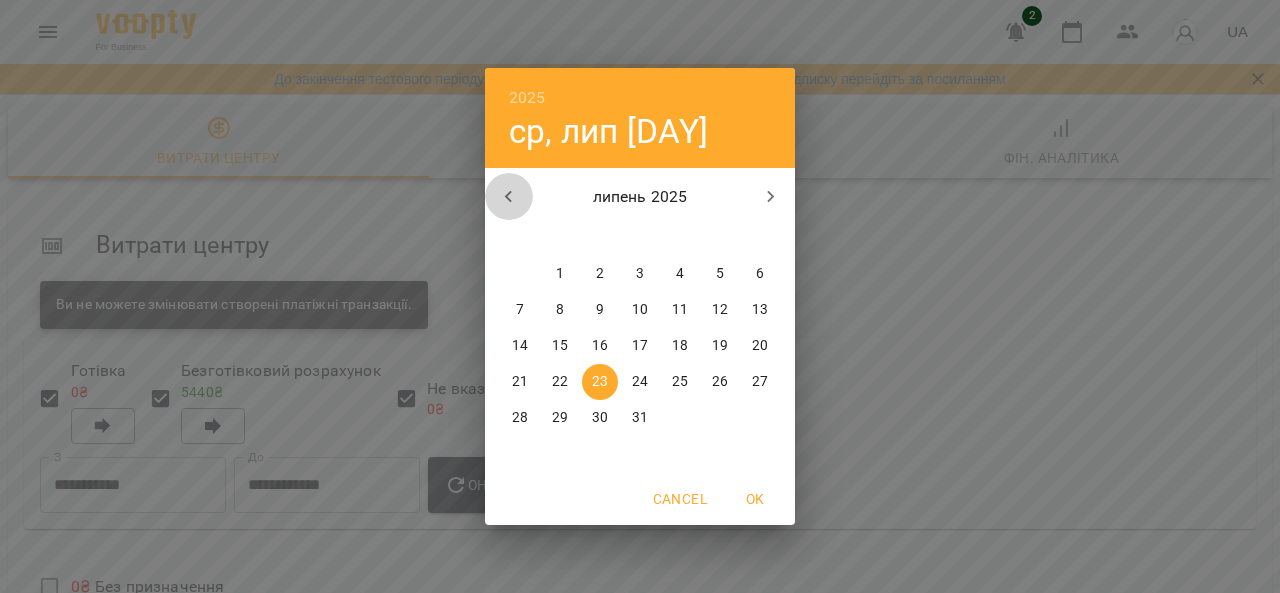 click 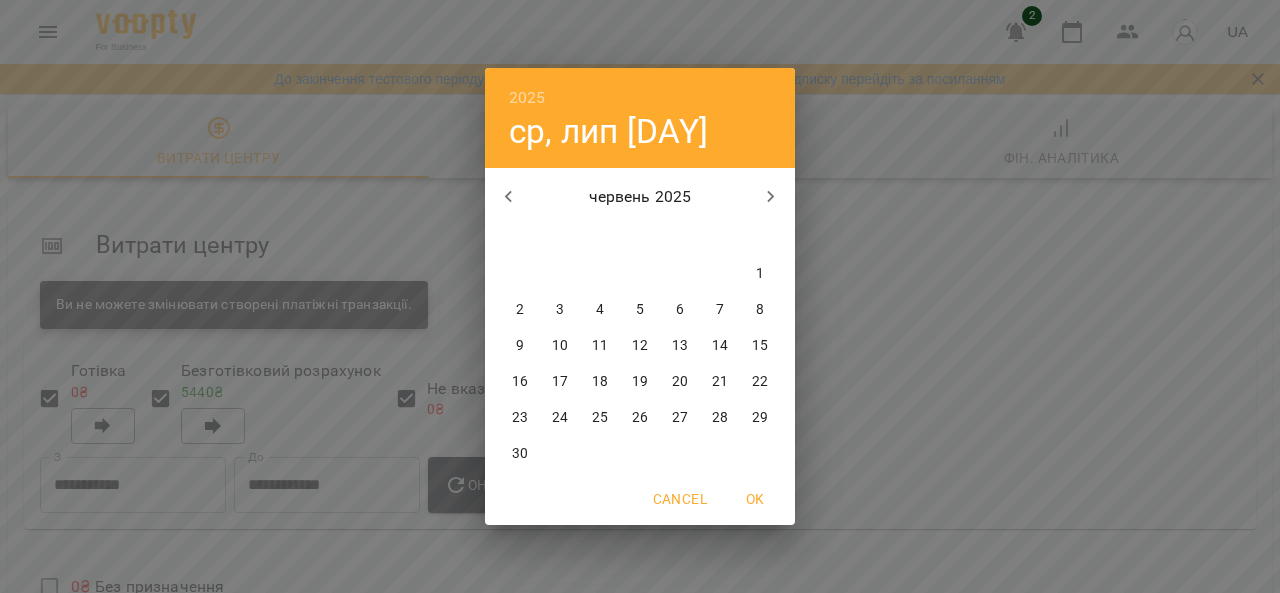 click on "2" at bounding box center [520, 310] 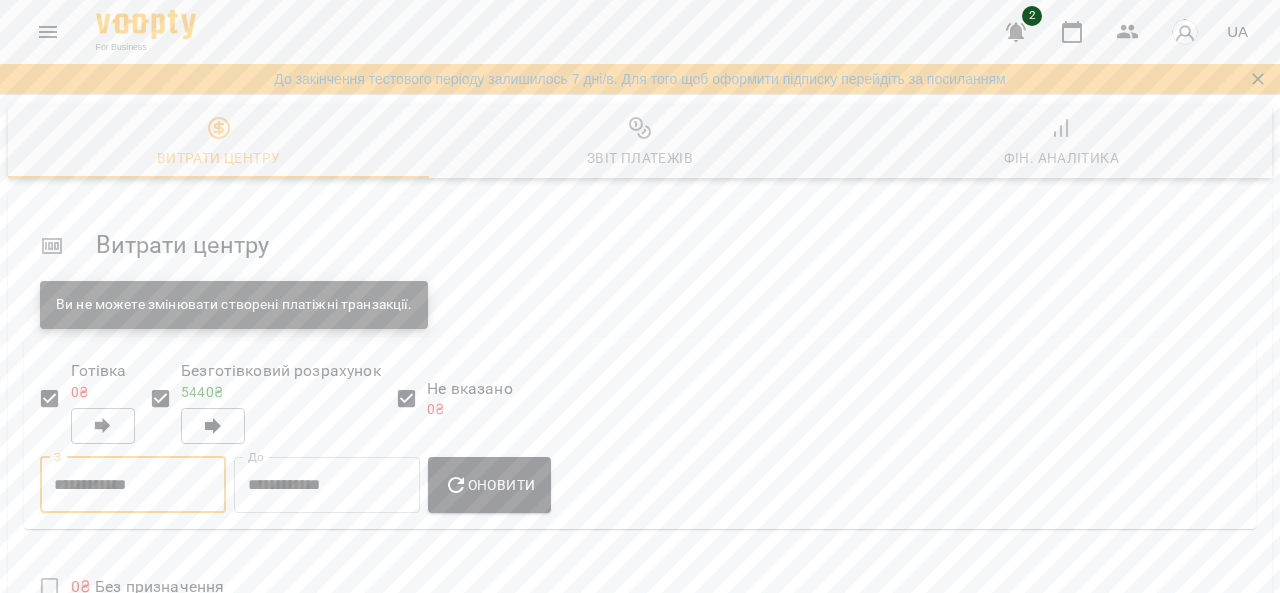 type on "**********" 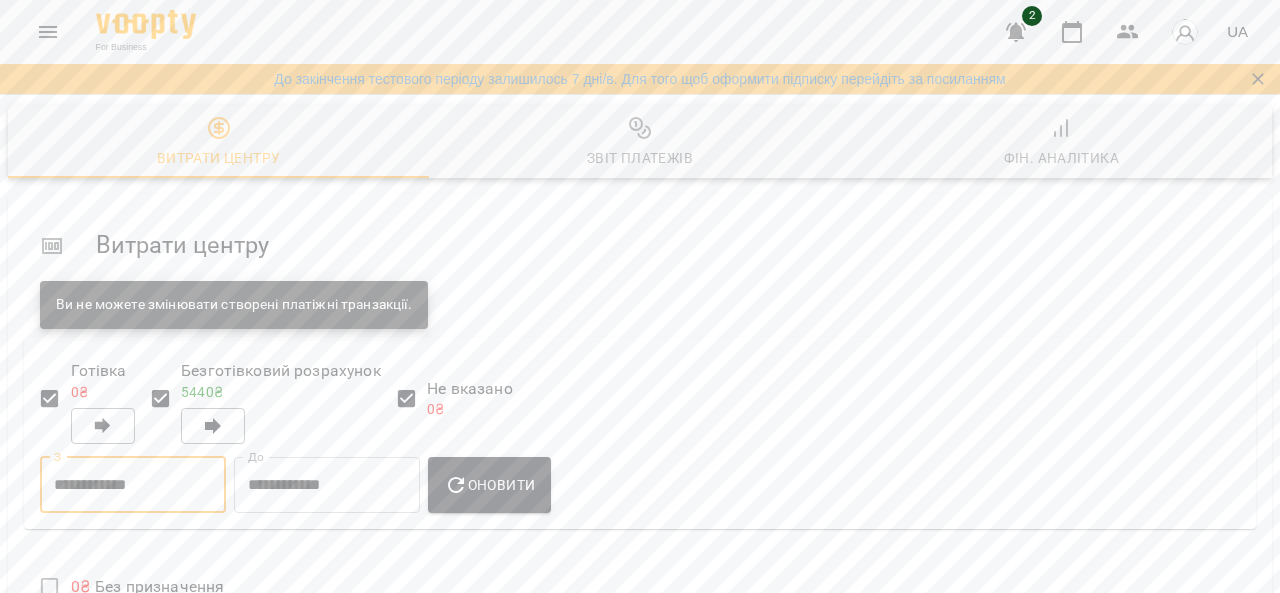 click on "Оновити" at bounding box center (489, 485) 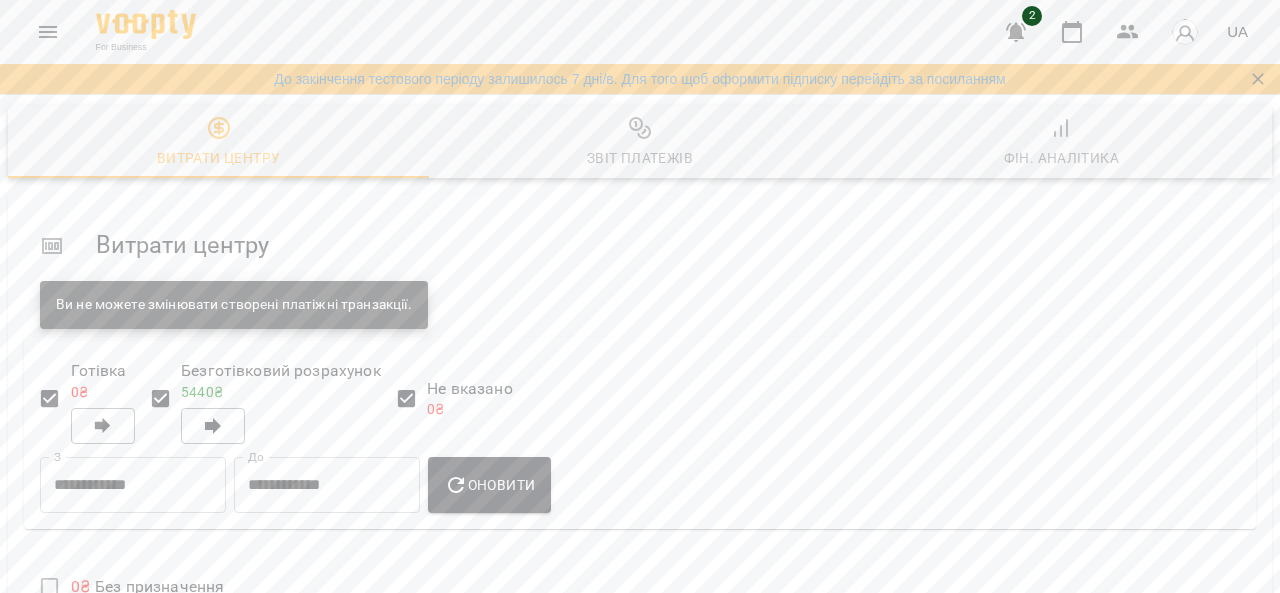 scroll, scrollTop: 0, scrollLeft: 0, axis: both 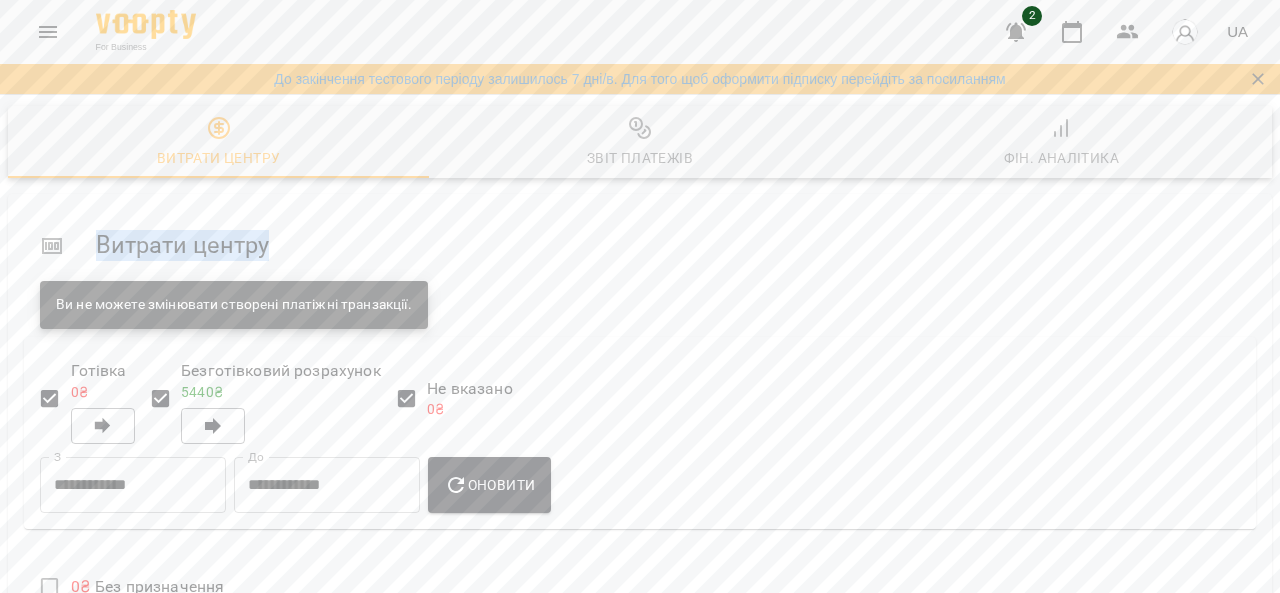 click on "Звіт платежів" at bounding box center (640, 158) 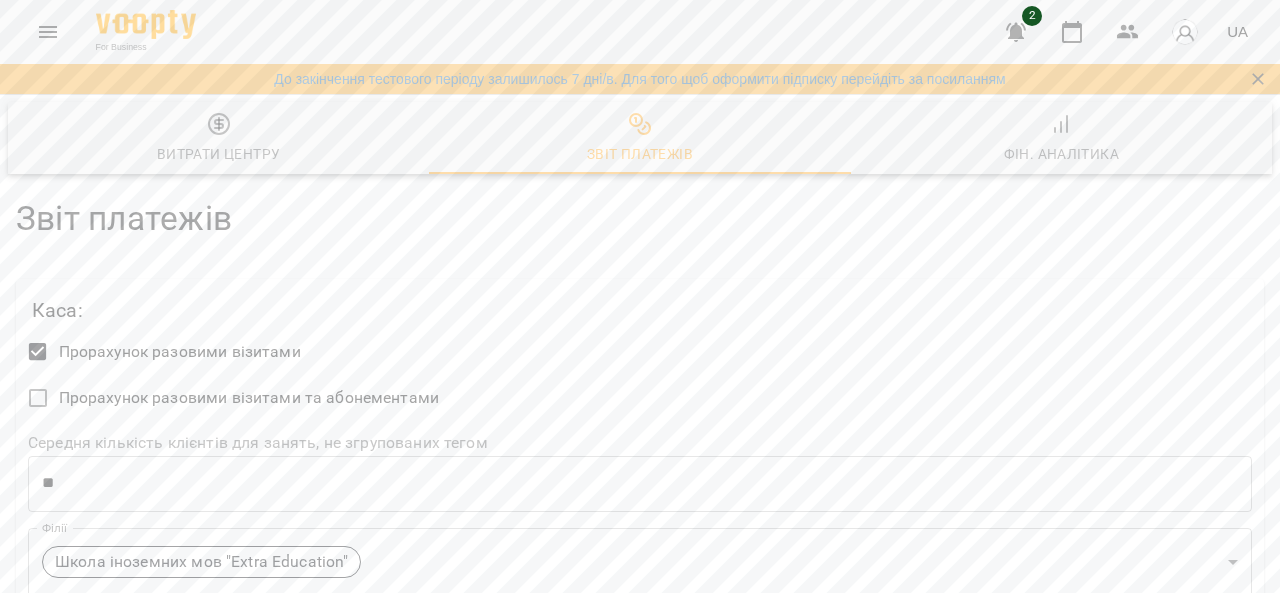 scroll, scrollTop: 400, scrollLeft: 0, axis: vertical 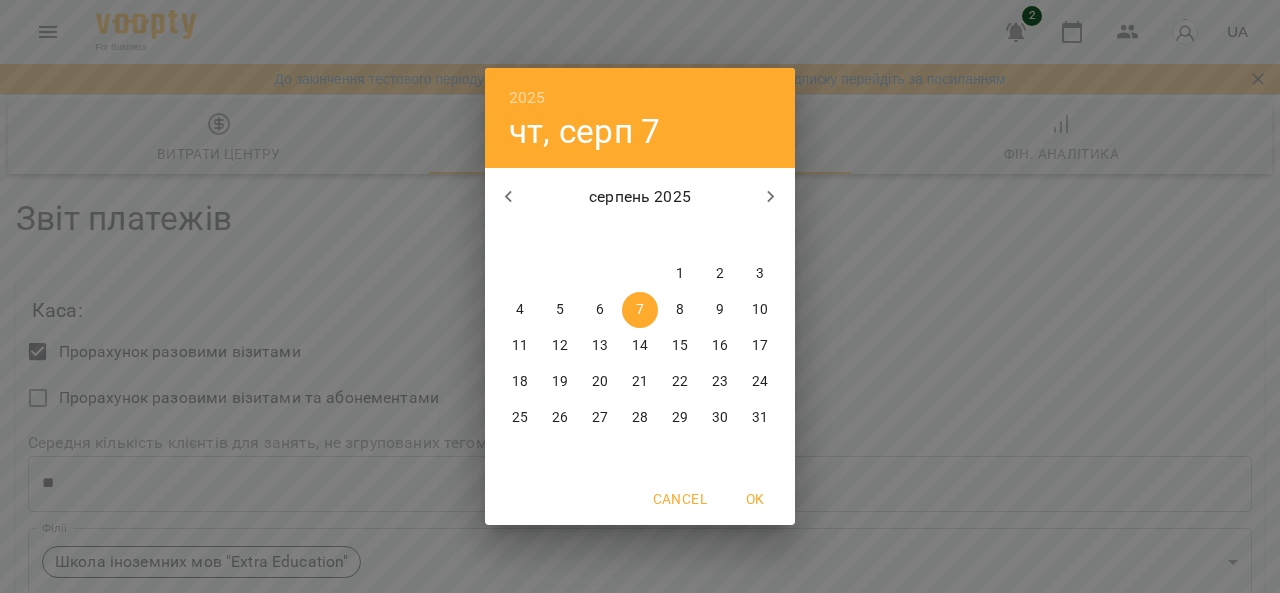 click 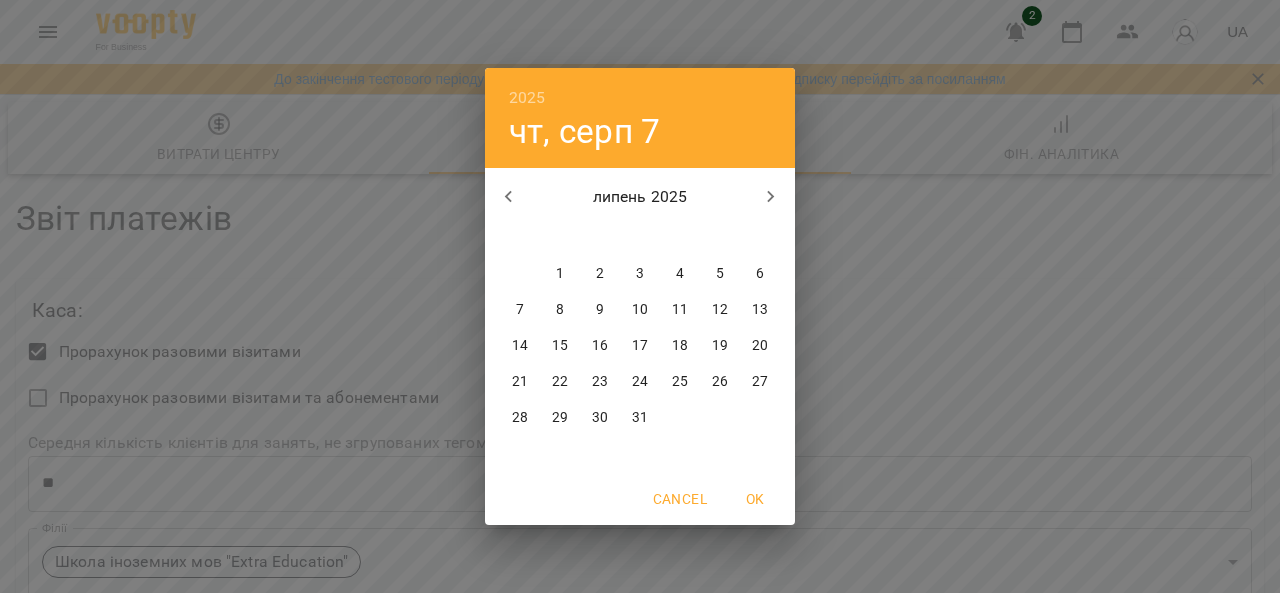 click on "1" at bounding box center (560, 274) 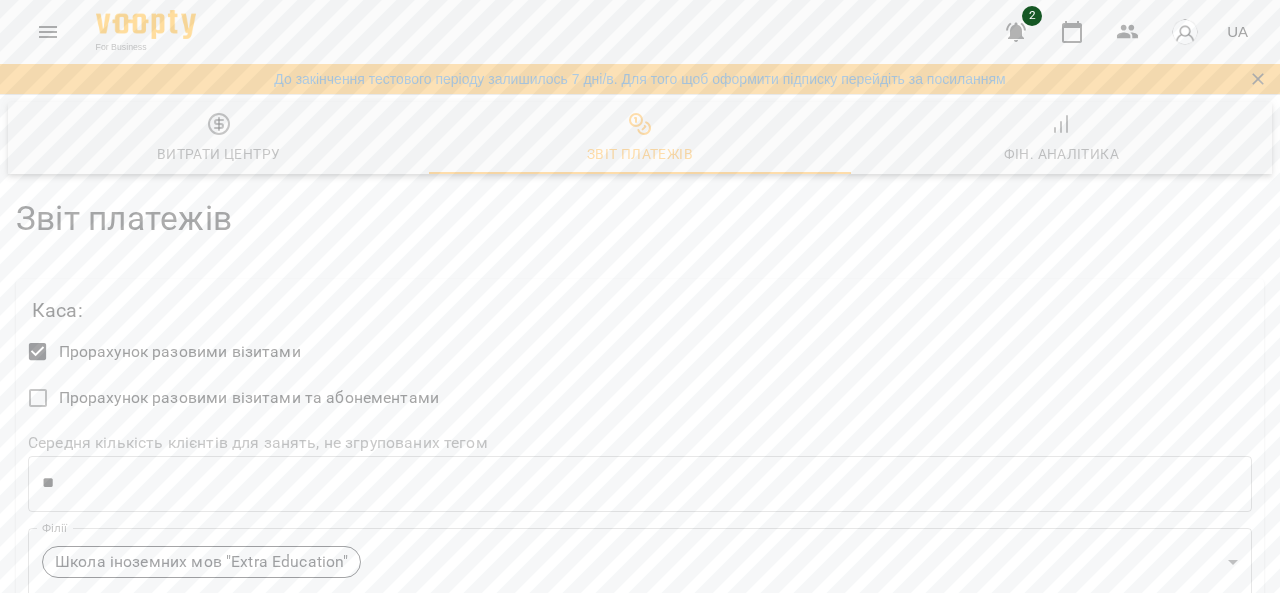click on "Оновити" at bounding box center [481, 701] 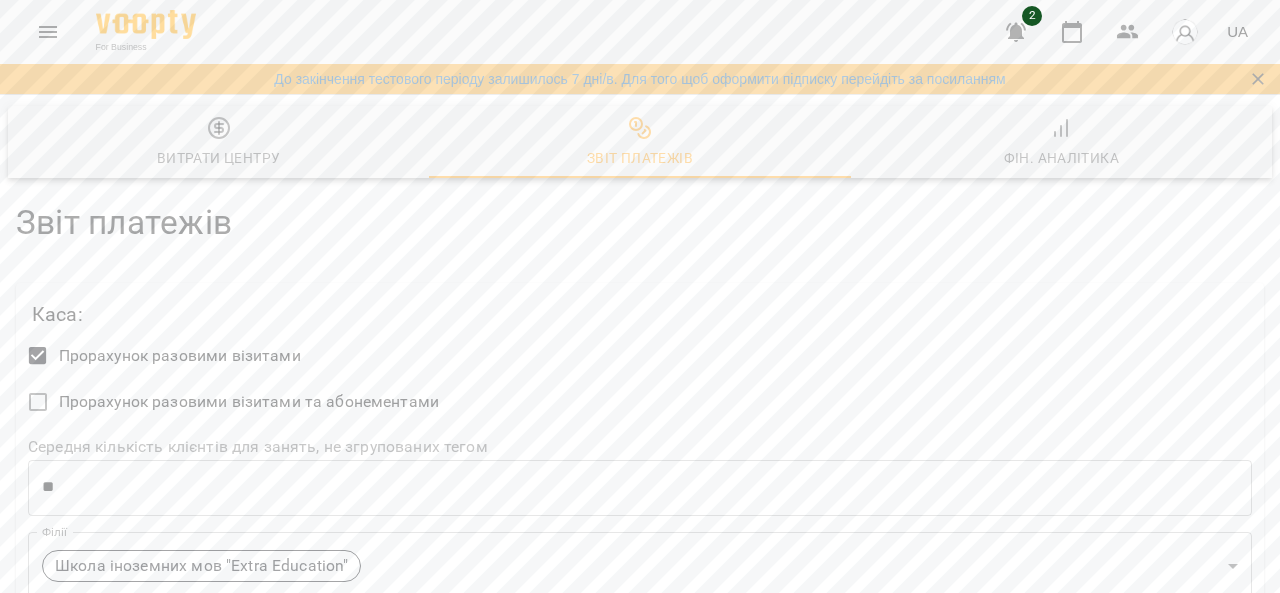 click 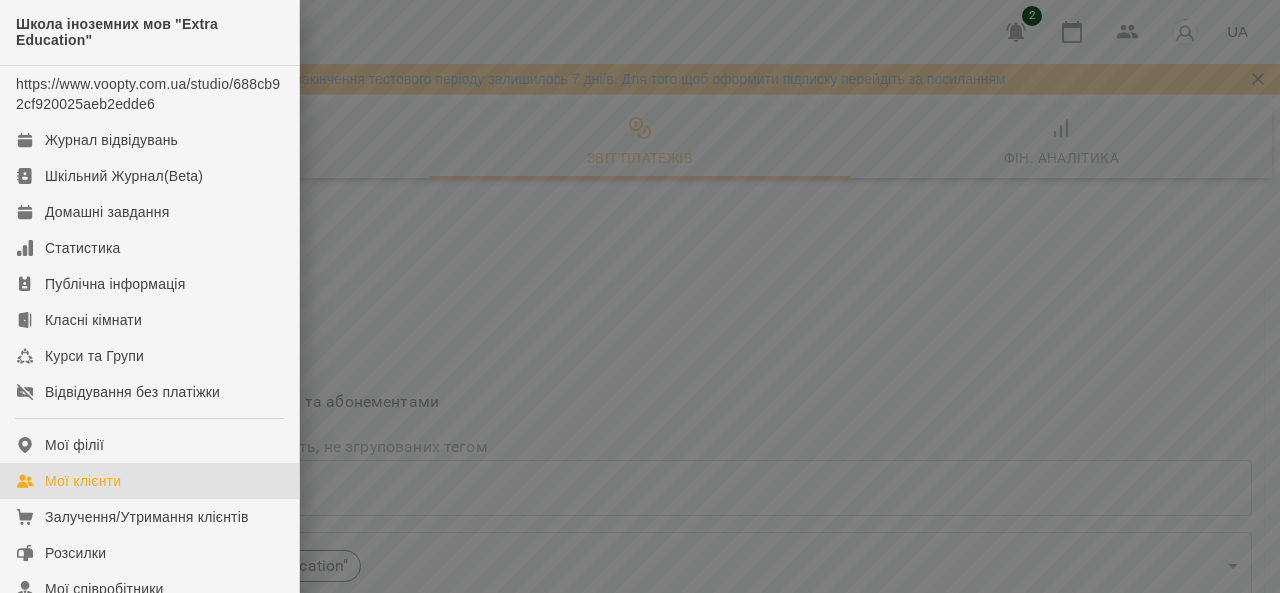 click on "Мої клієнти" at bounding box center (83, 481) 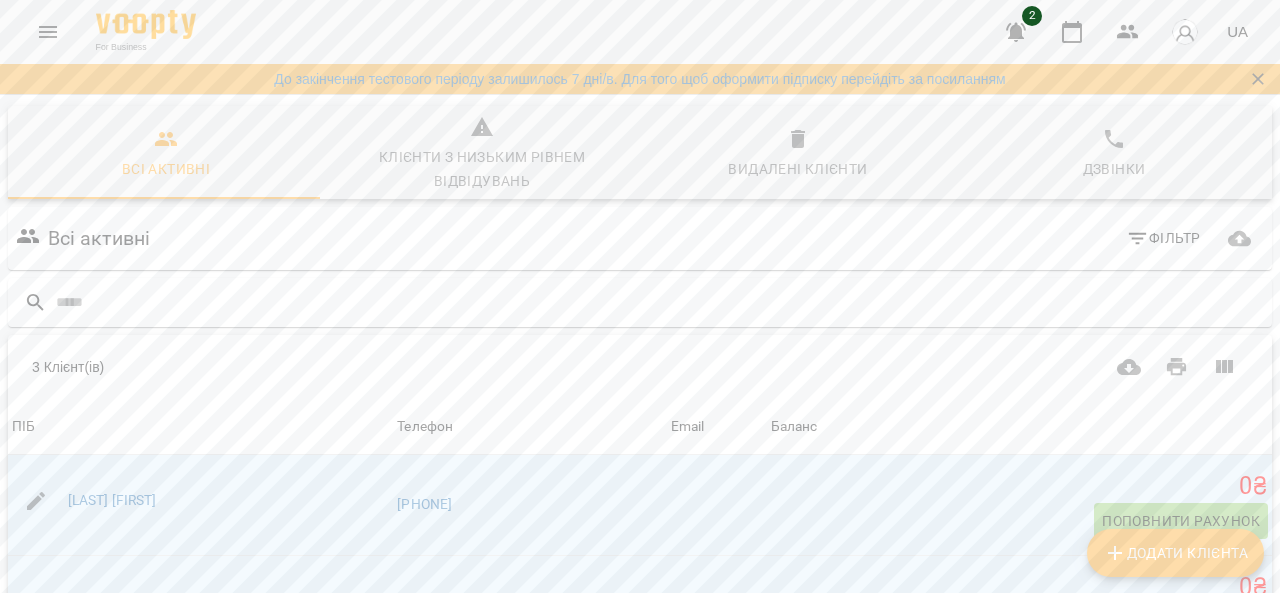 click 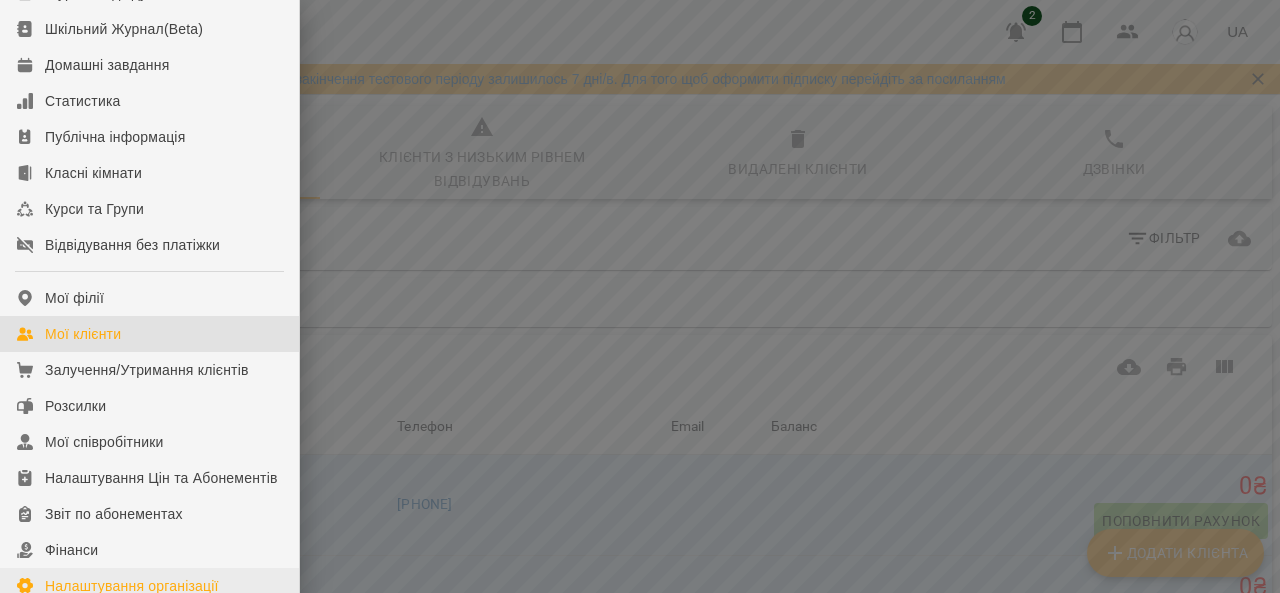 scroll, scrollTop: 0, scrollLeft: 0, axis: both 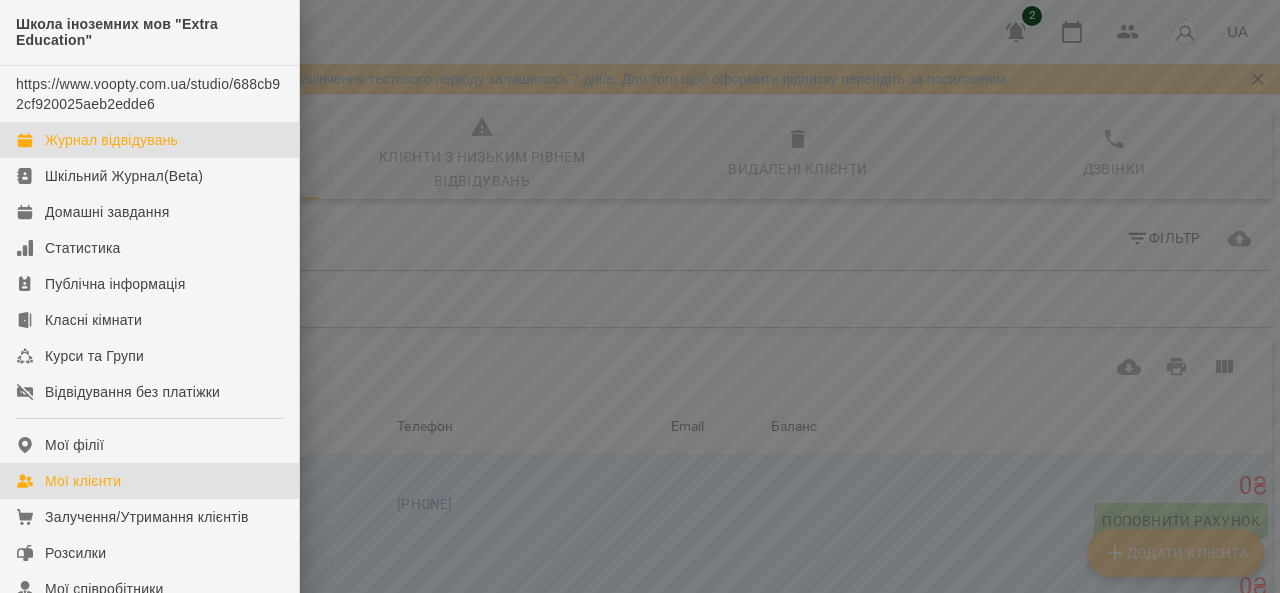 click on "Журнал відвідувань" at bounding box center (111, 140) 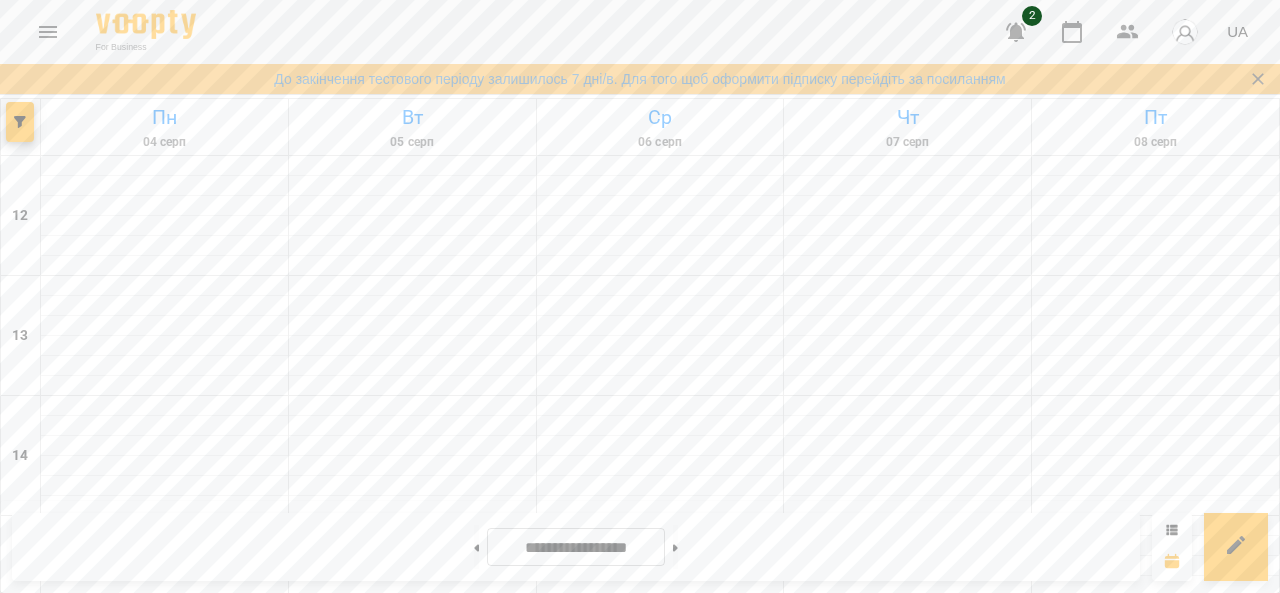 click 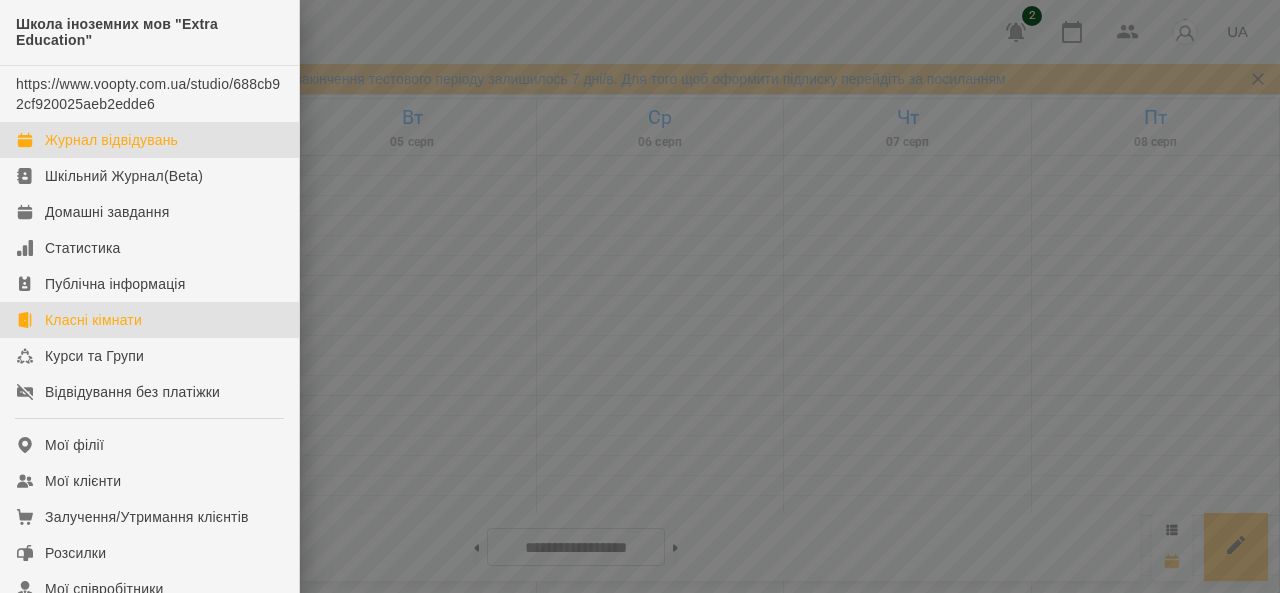 click on "Класні кімнати" at bounding box center [93, 320] 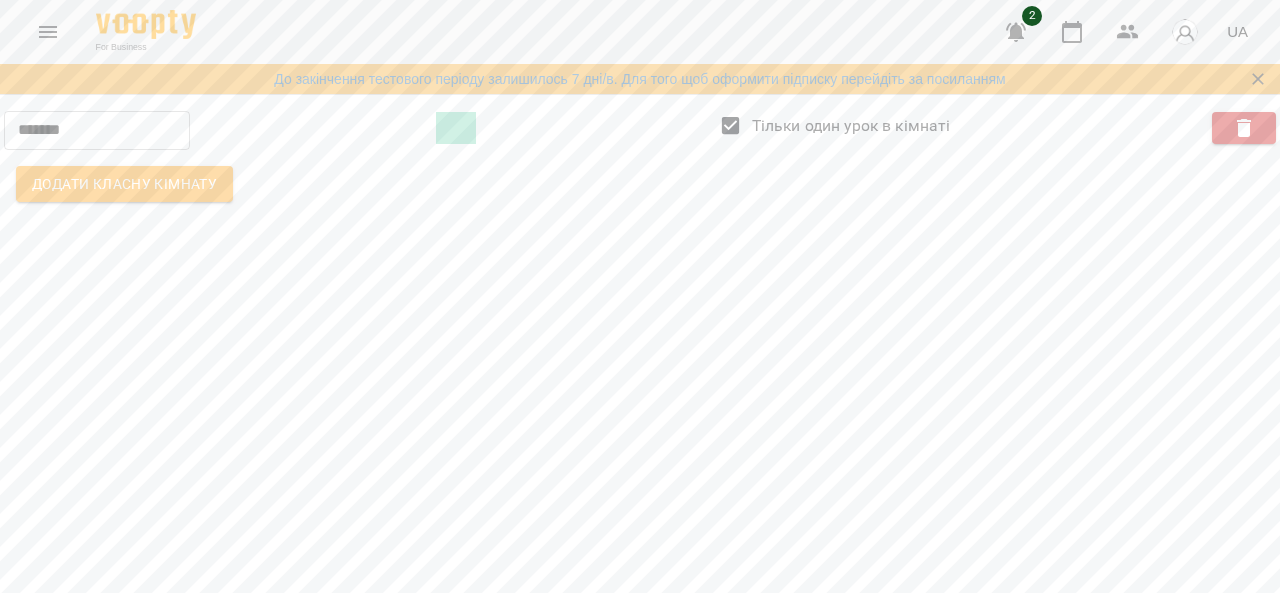 click 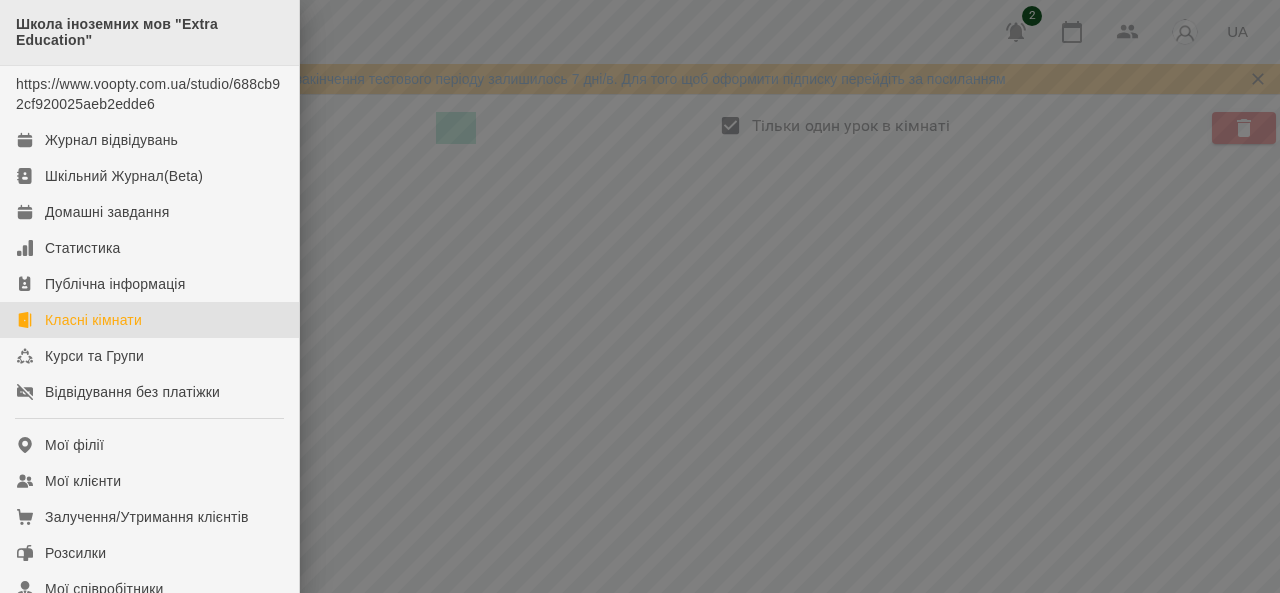 click on "Школа іноземних мов "Extra Education"" at bounding box center (149, 32) 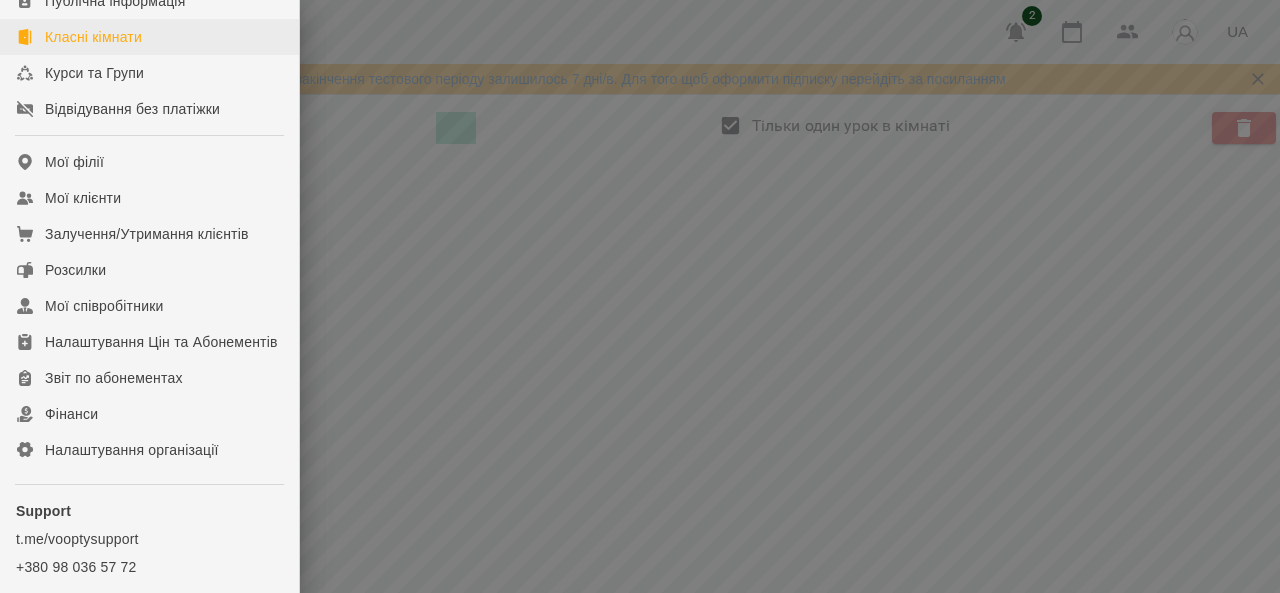 scroll, scrollTop: 300, scrollLeft: 0, axis: vertical 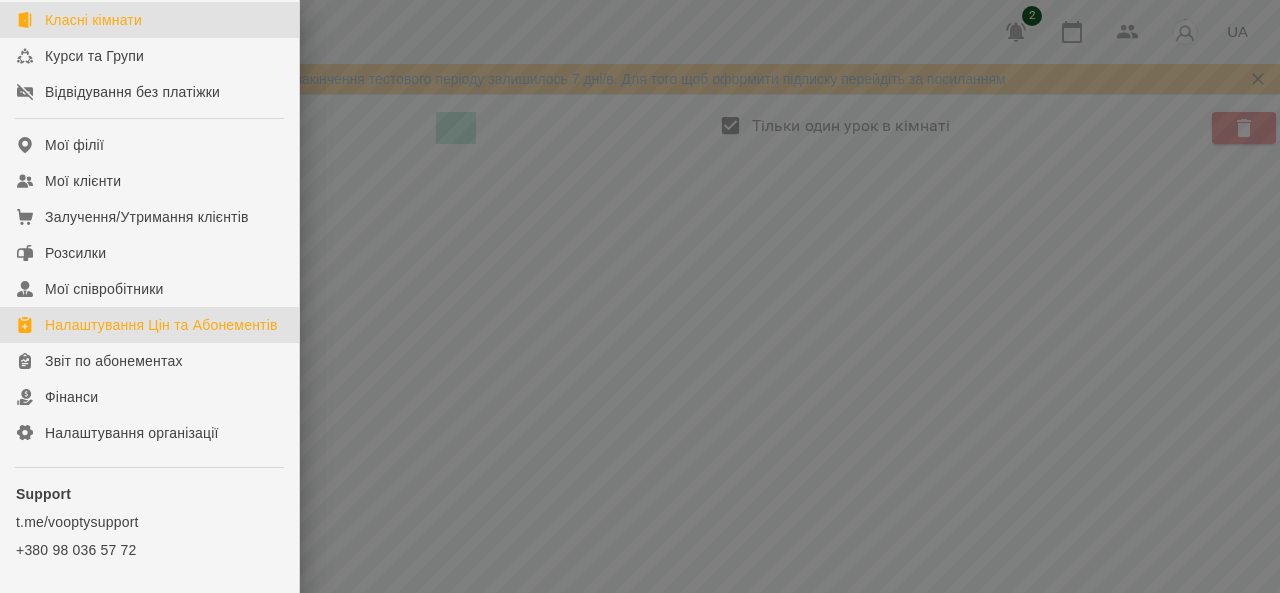 click on "Налаштування Цін та Абонементів" at bounding box center [161, 325] 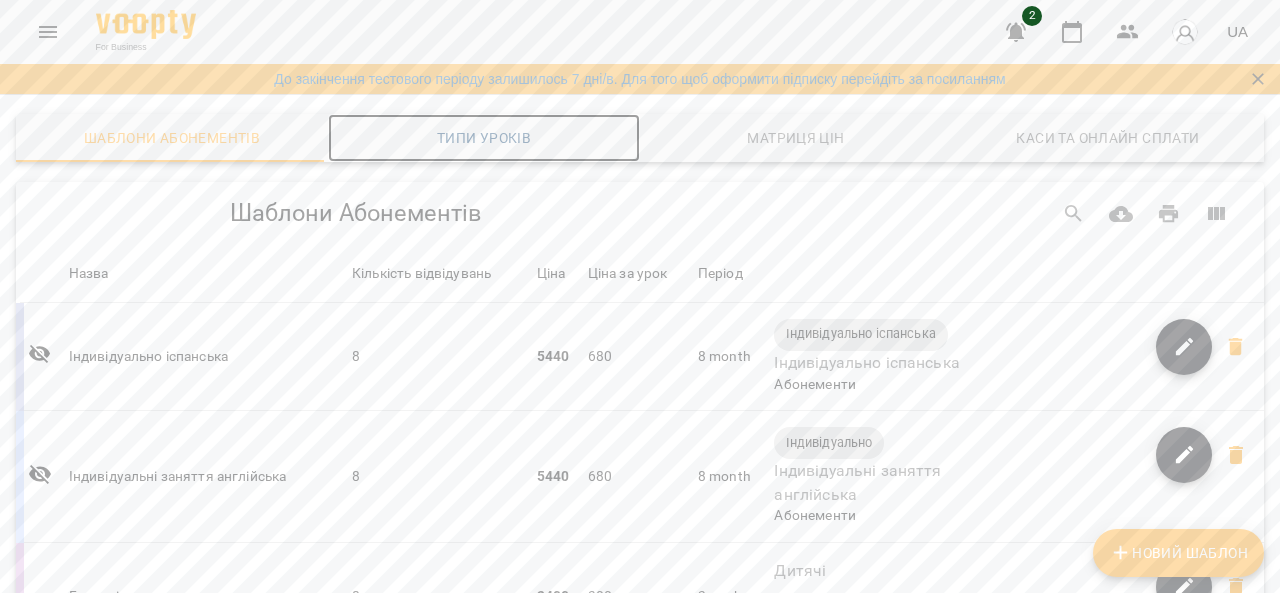 click on "Типи уроків" at bounding box center [484, 138] 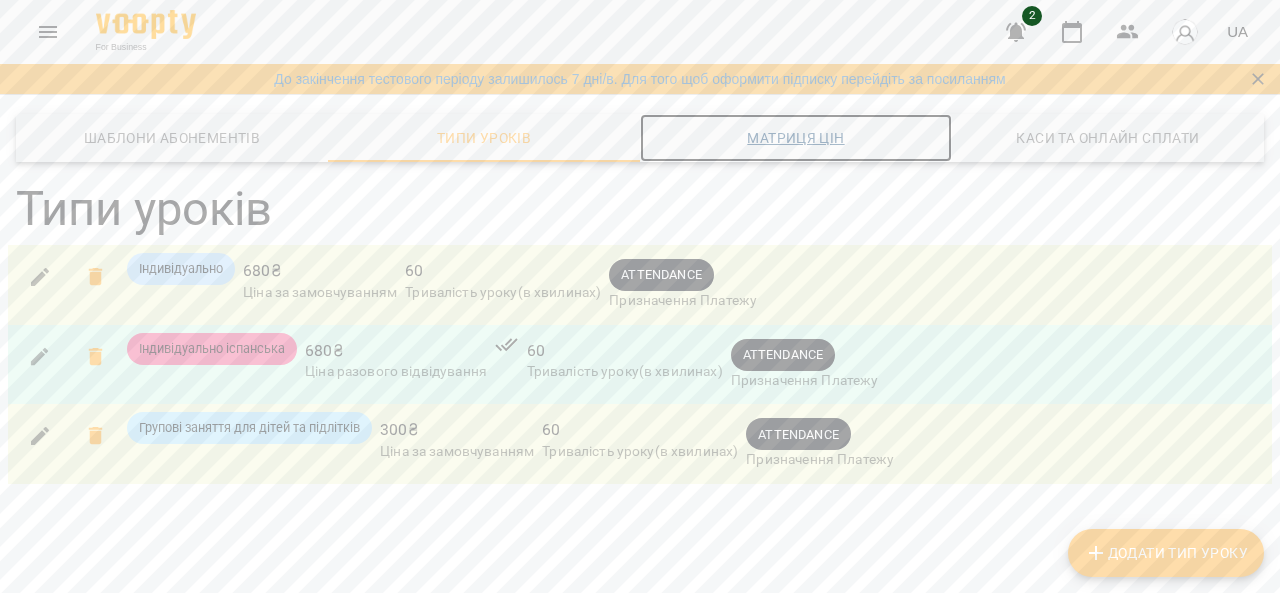 click on "Матриця цін" at bounding box center [796, 138] 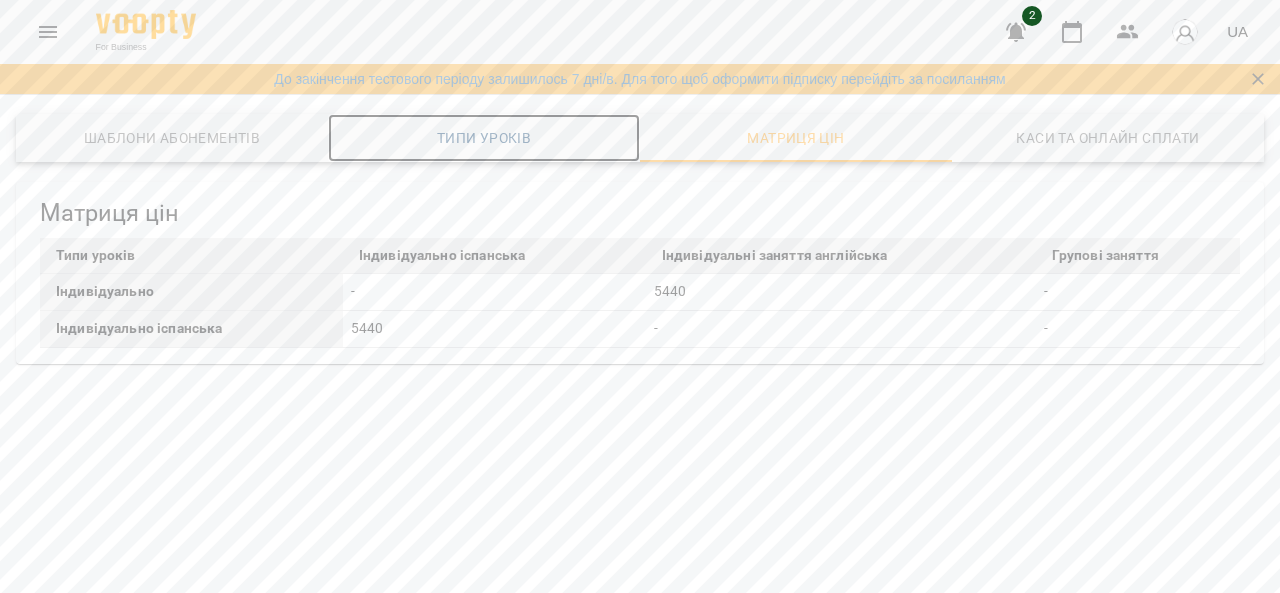 click on "Типи уроків" at bounding box center [484, 138] 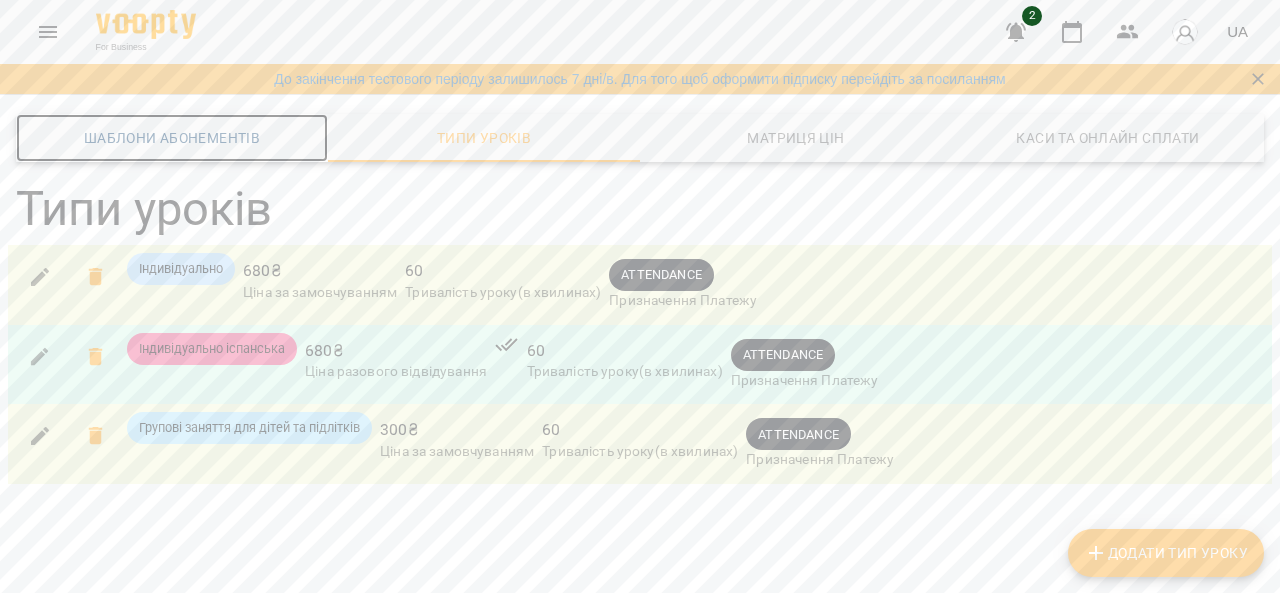 click on "Шаблони Абонементів" at bounding box center (172, 138) 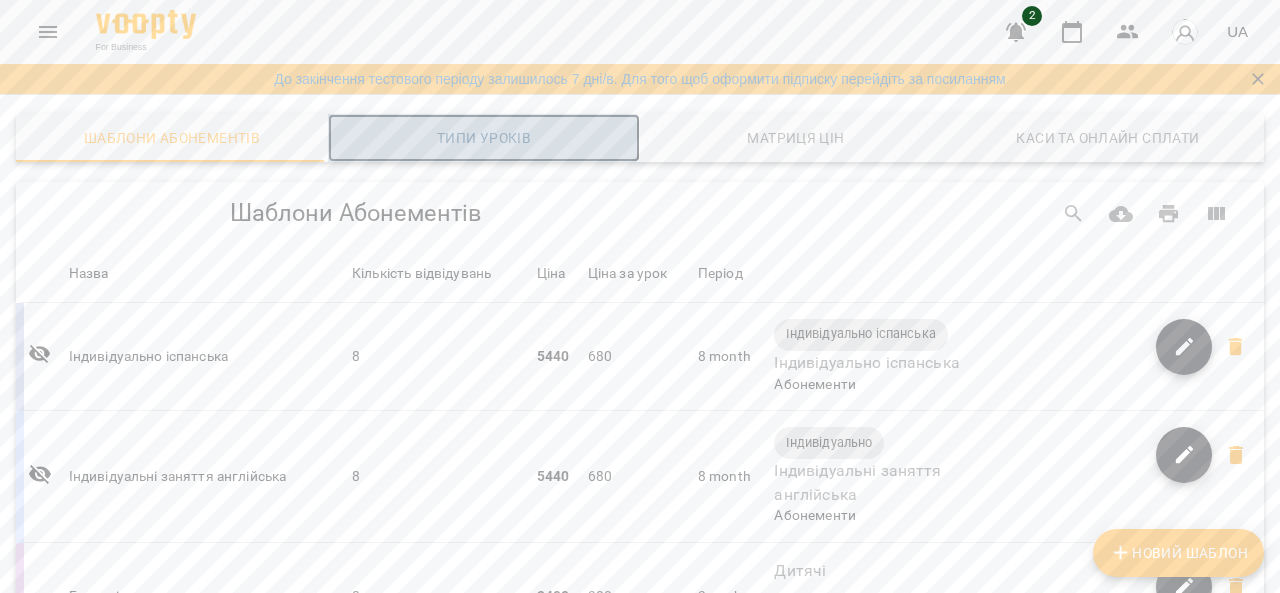 click on "Типи уроків" at bounding box center [484, 138] 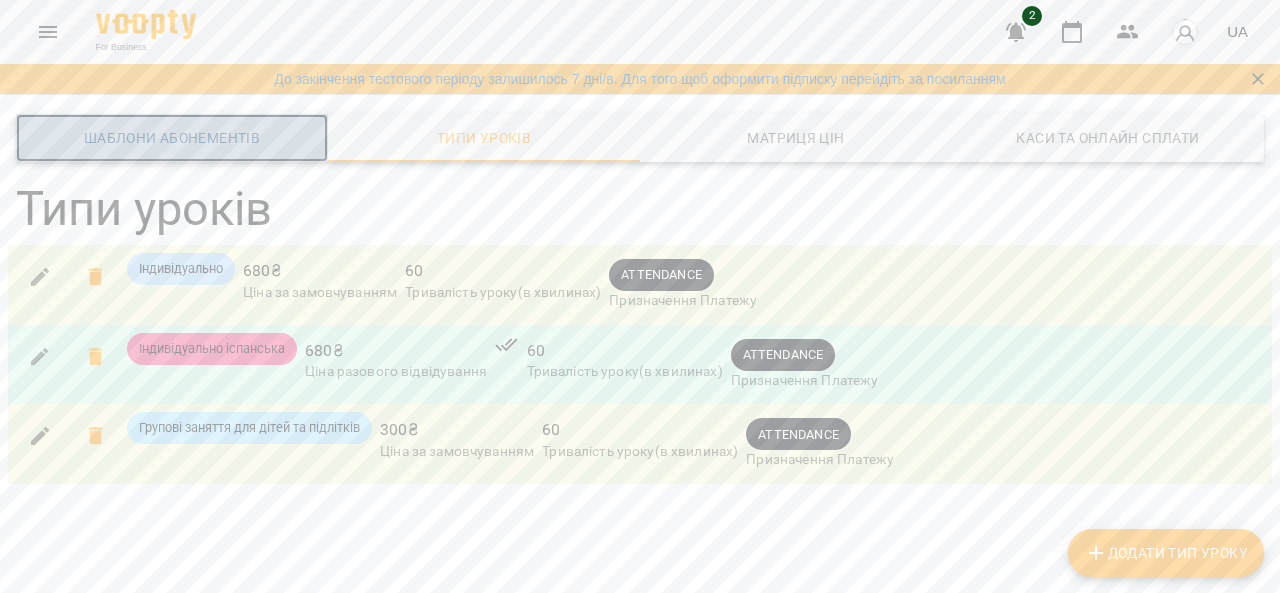 click on "Шаблони Абонементів" at bounding box center (172, 138) 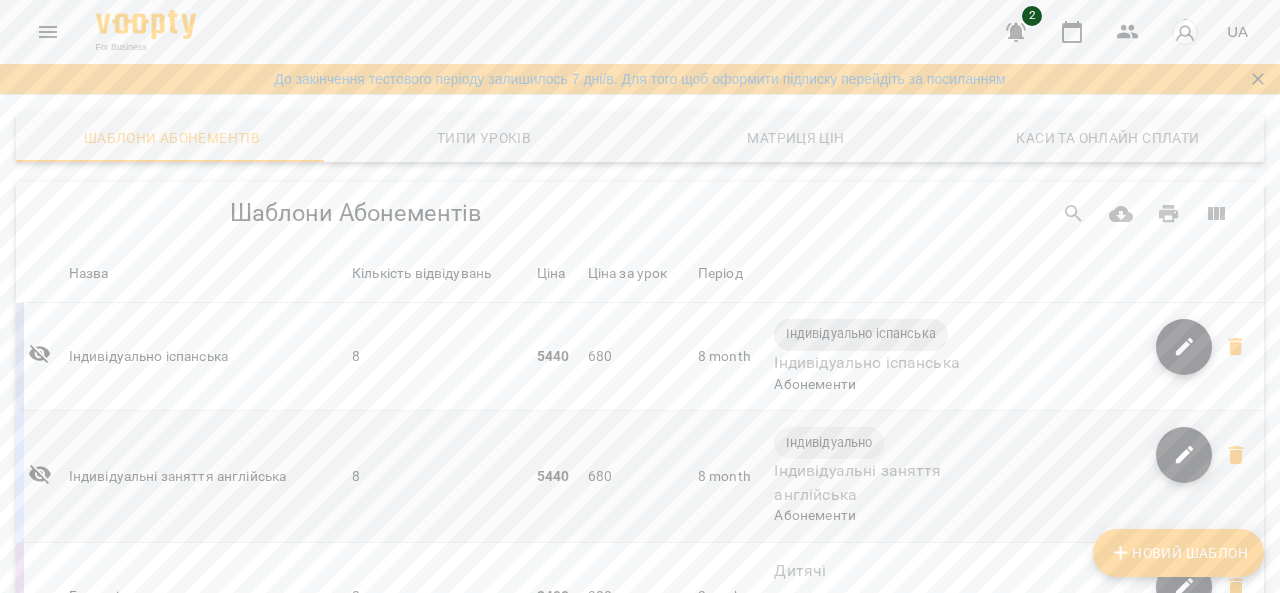 scroll, scrollTop: 166, scrollLeft: 0, axis: vertical 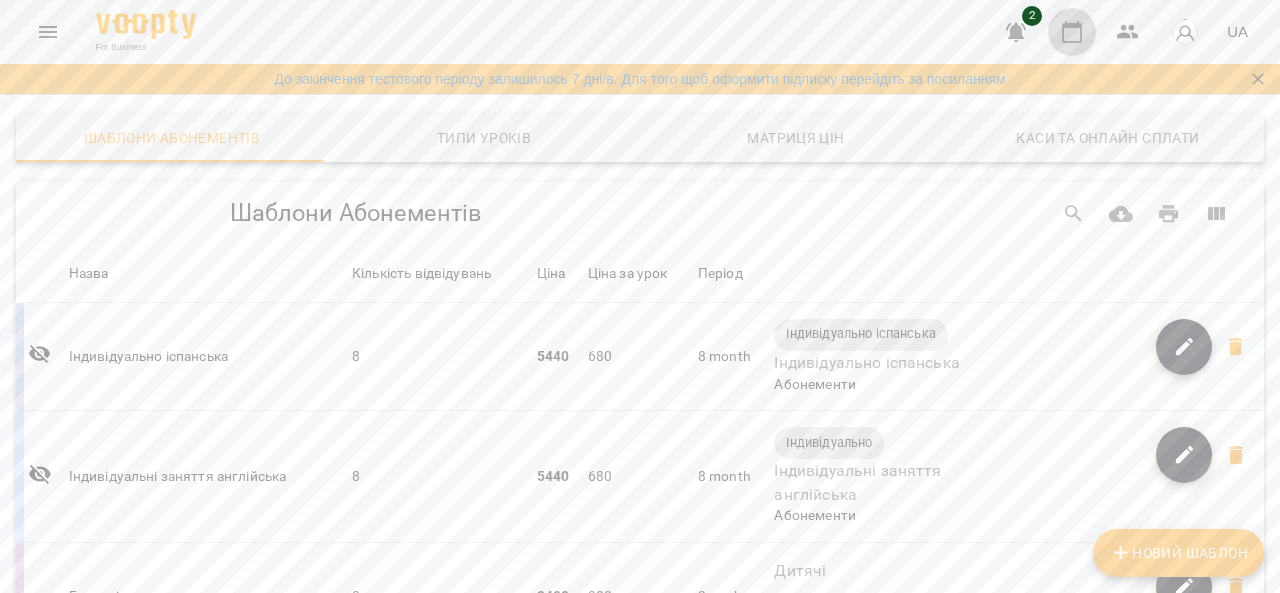click 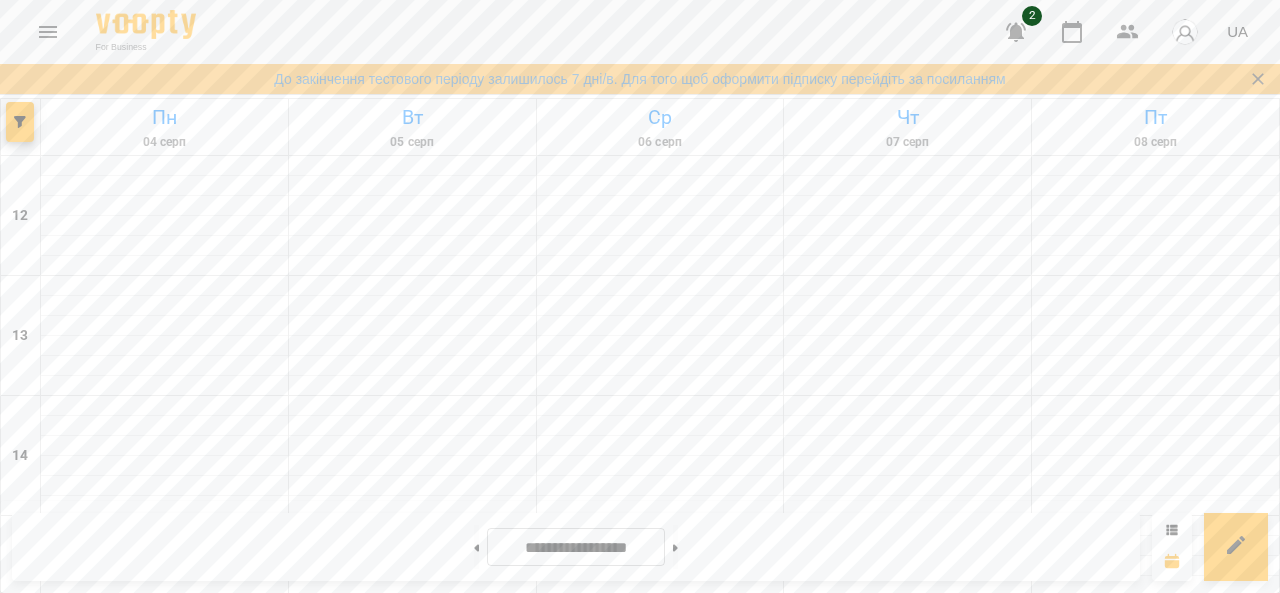 scroll, scrollTop: 400, scrollLeft: 0, axis: vertical 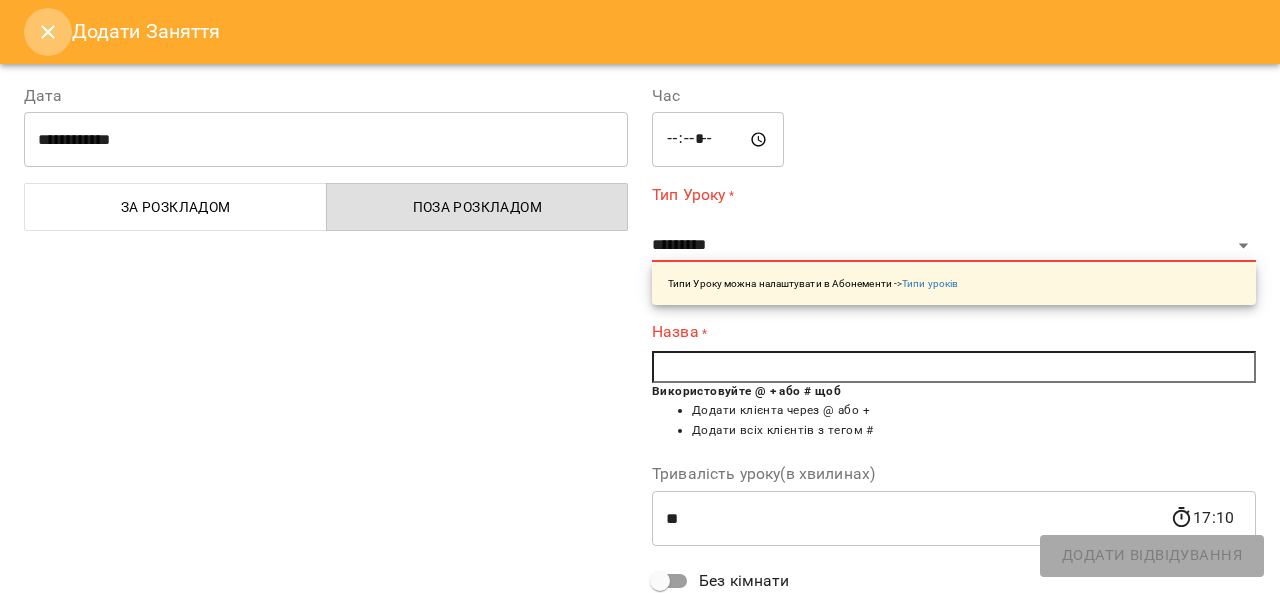 click 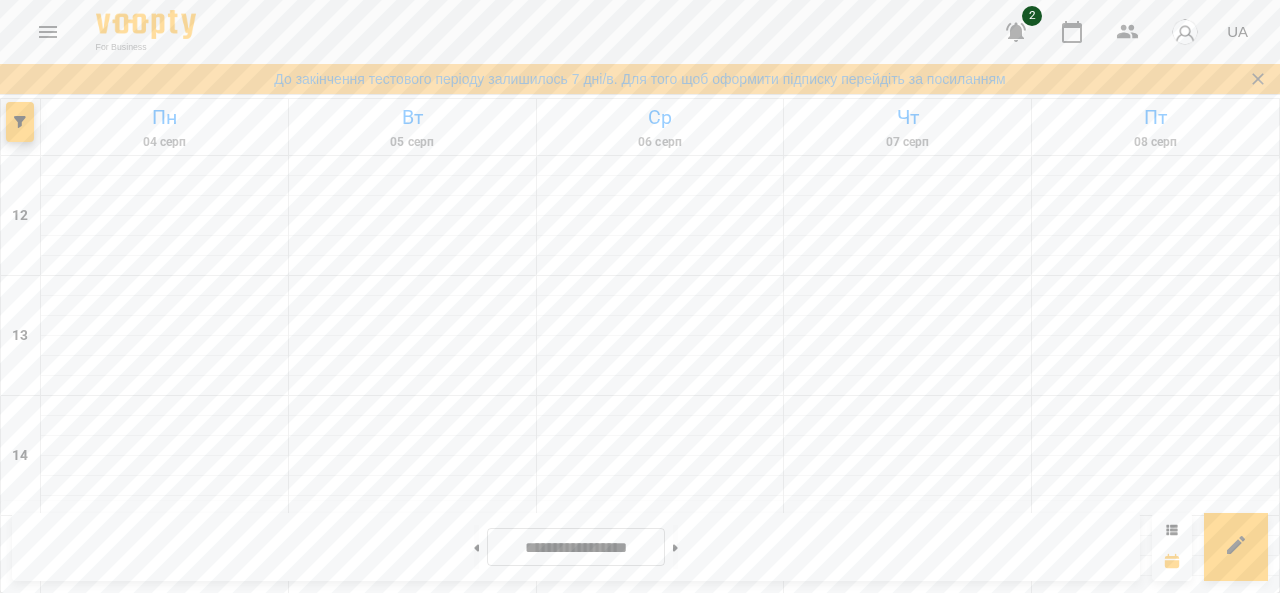 click at bounding box center (907, 646) 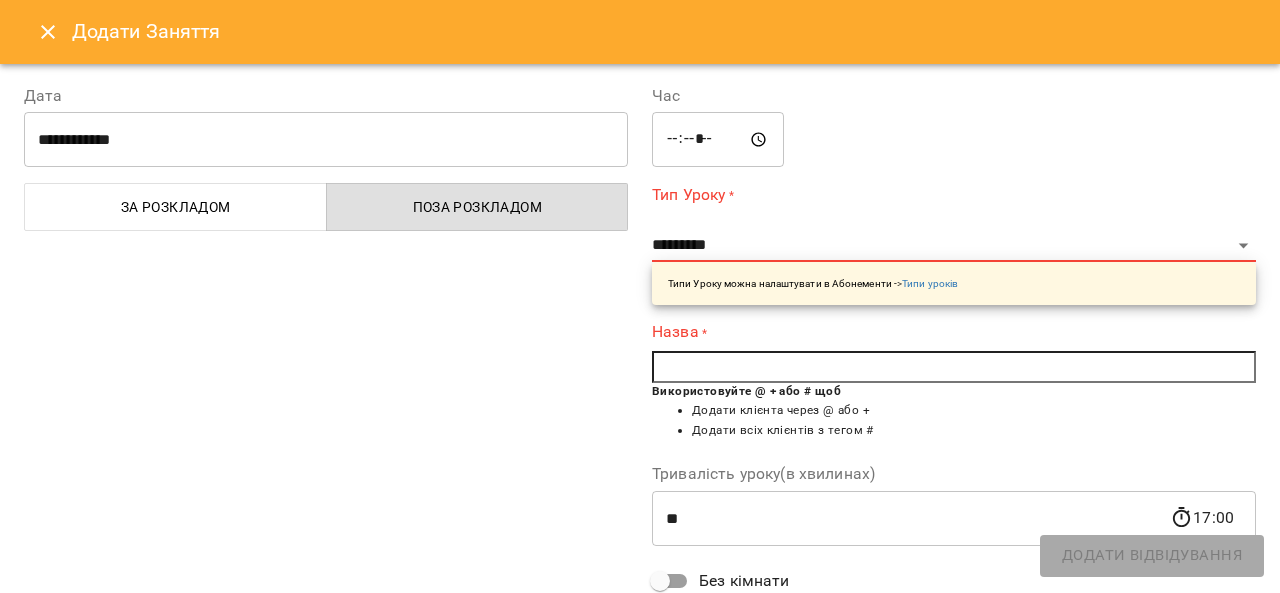 click at bounding box center (954, 367) 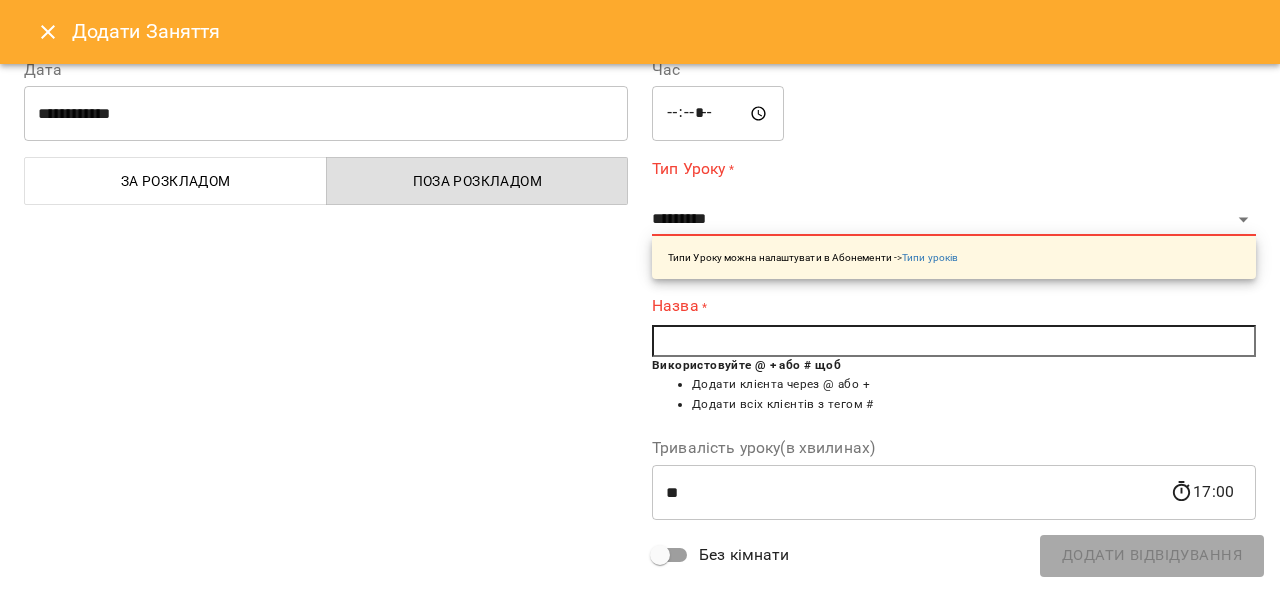 scroll, scrollTop: 0, scrollLeft: 0, axis: both 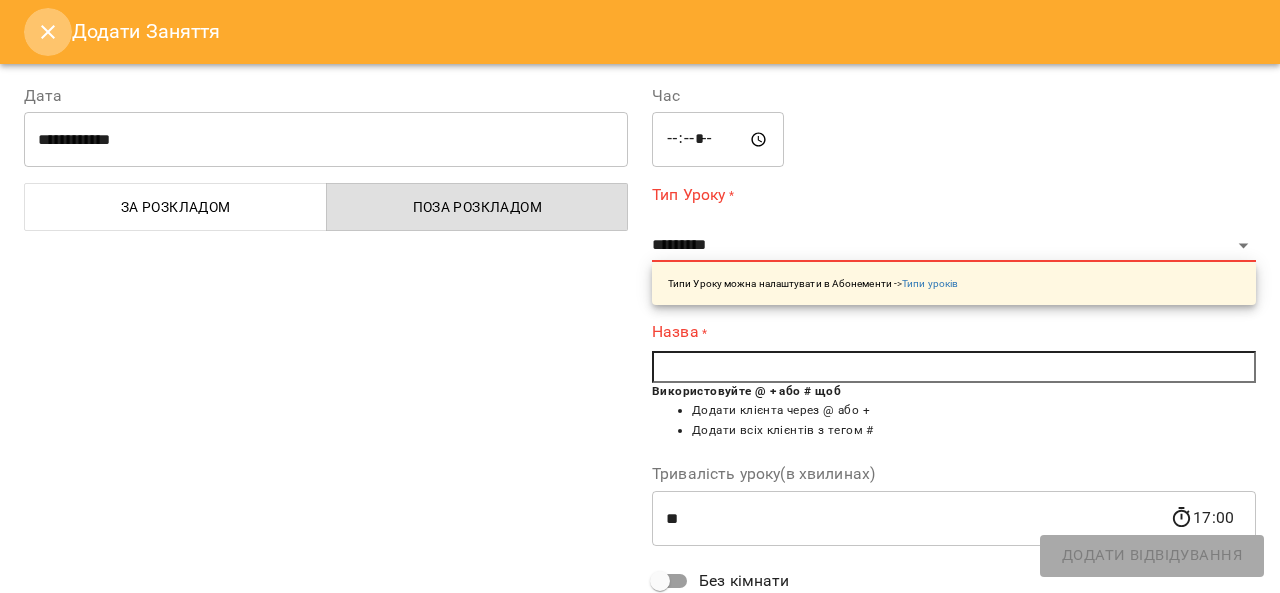 click 